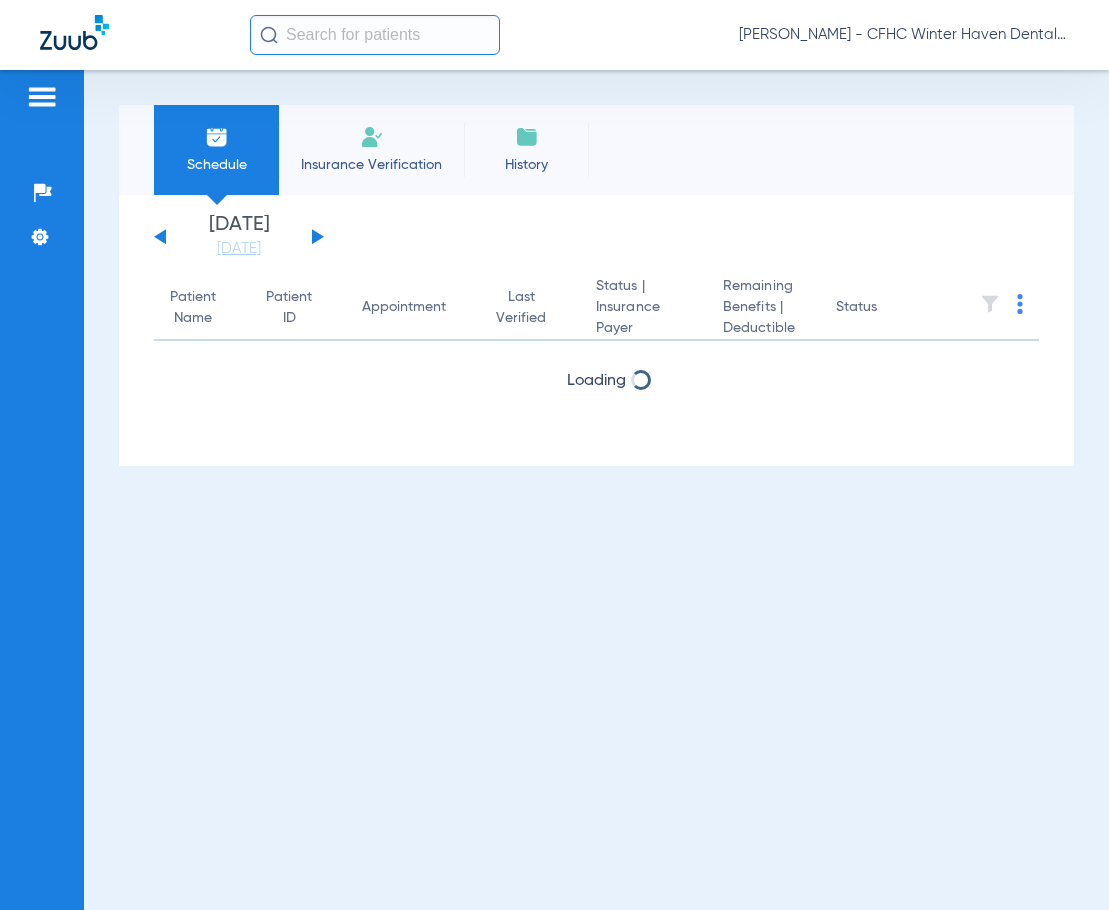 scroll, scrollTop: 0, scrollLeft: 0, axis: both 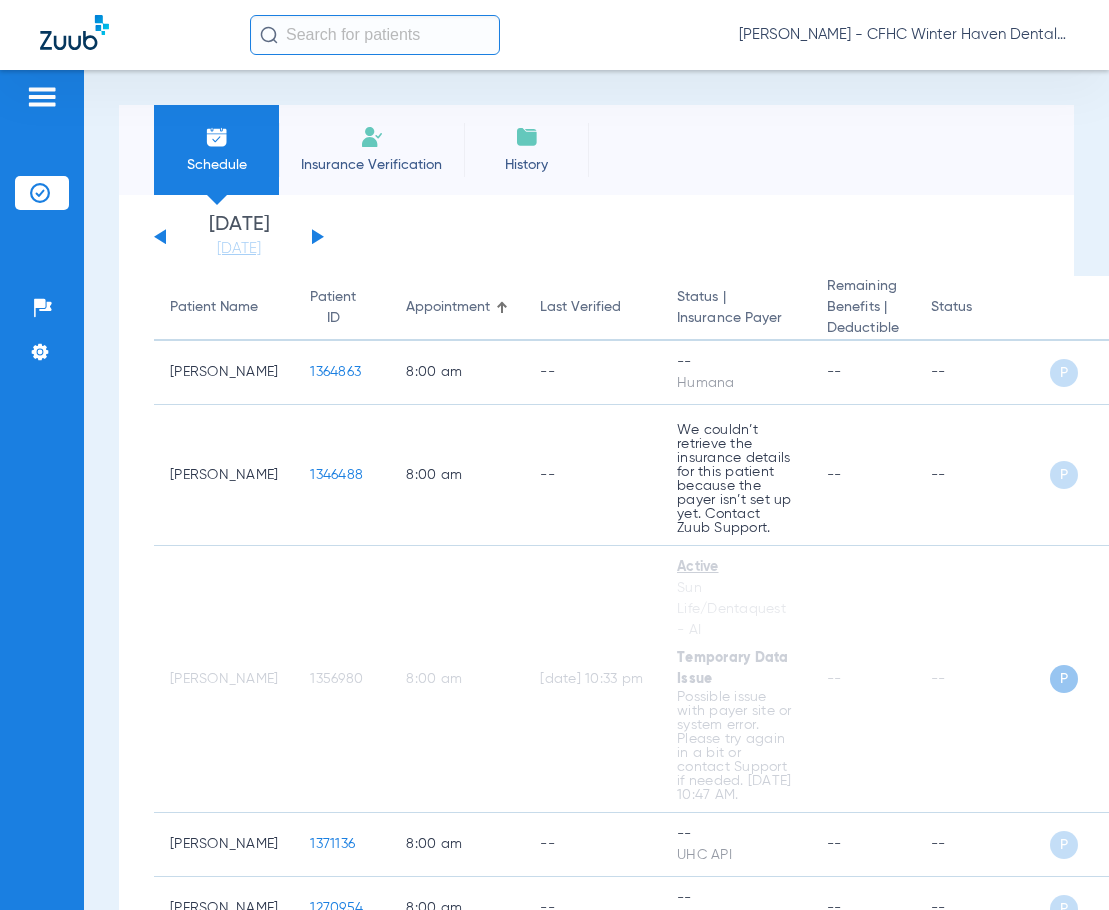 click on "[PERSON_NAME] - CFHC Winter Haven Dental" 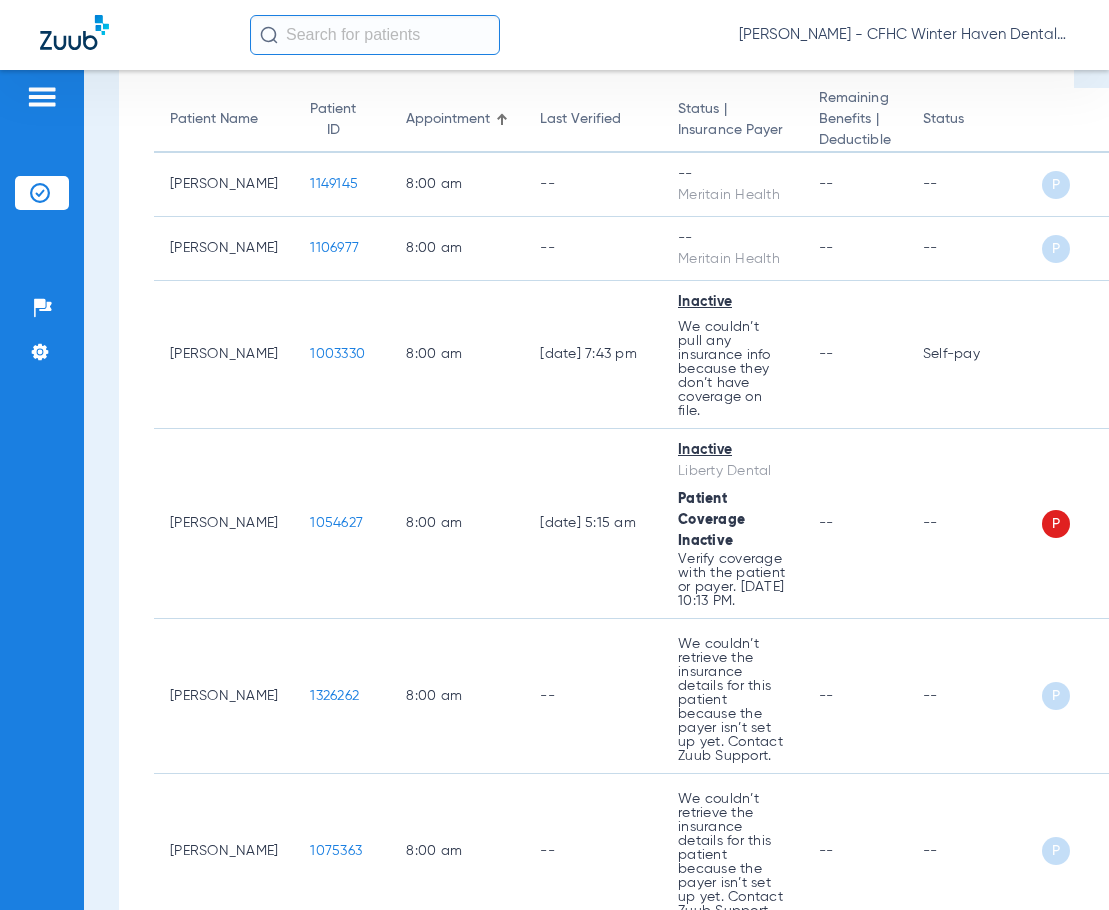 scroll, scrollTop: 0, scrollLeft: 0, axis: both 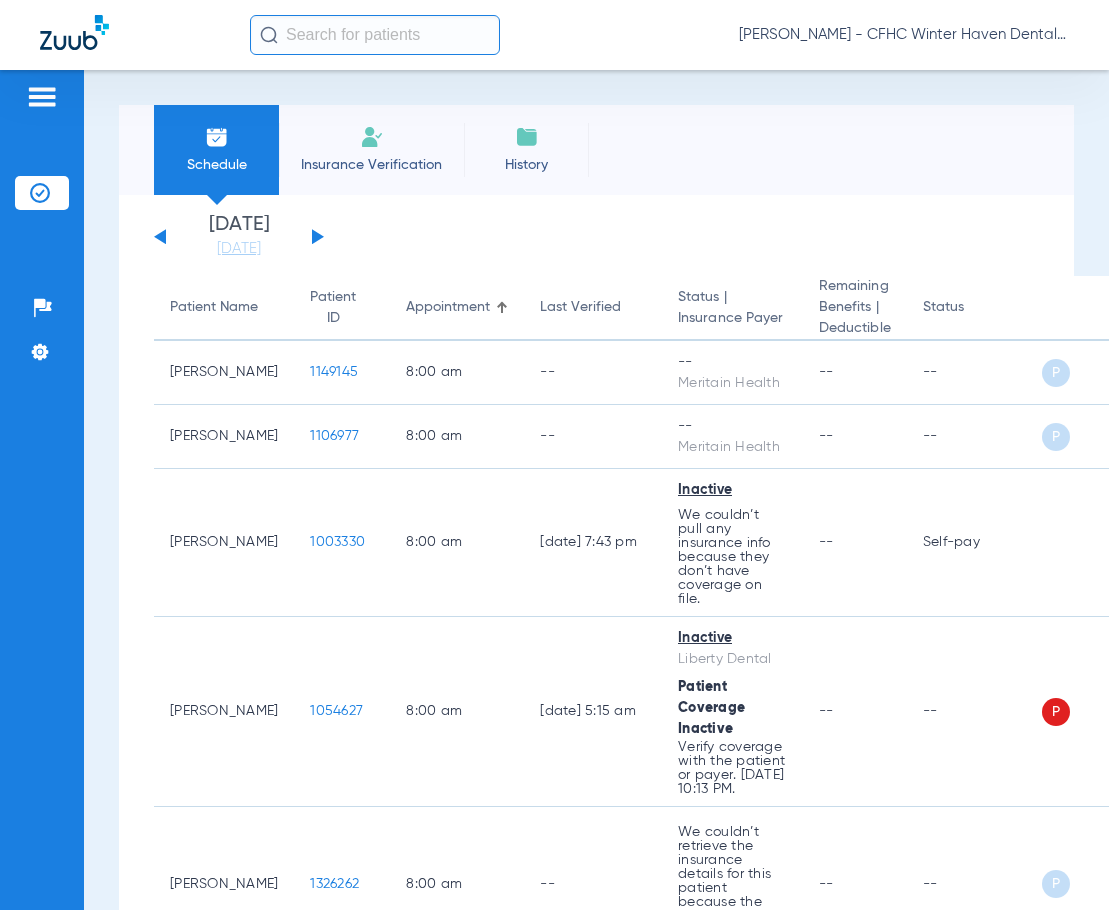click on "[PERSON_NAME] - CFHC Winter Haven Dental" 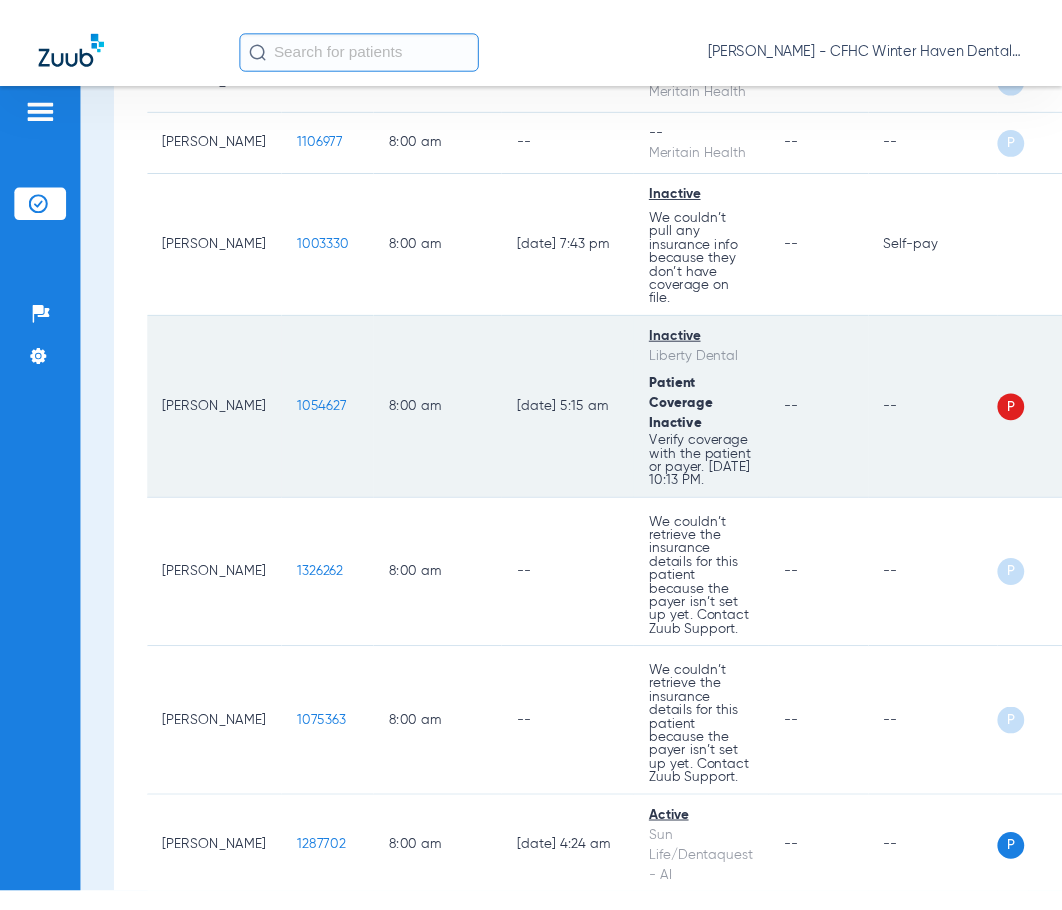scroll, scrollTop: 400, scrollLeft: 0, axis: vertical 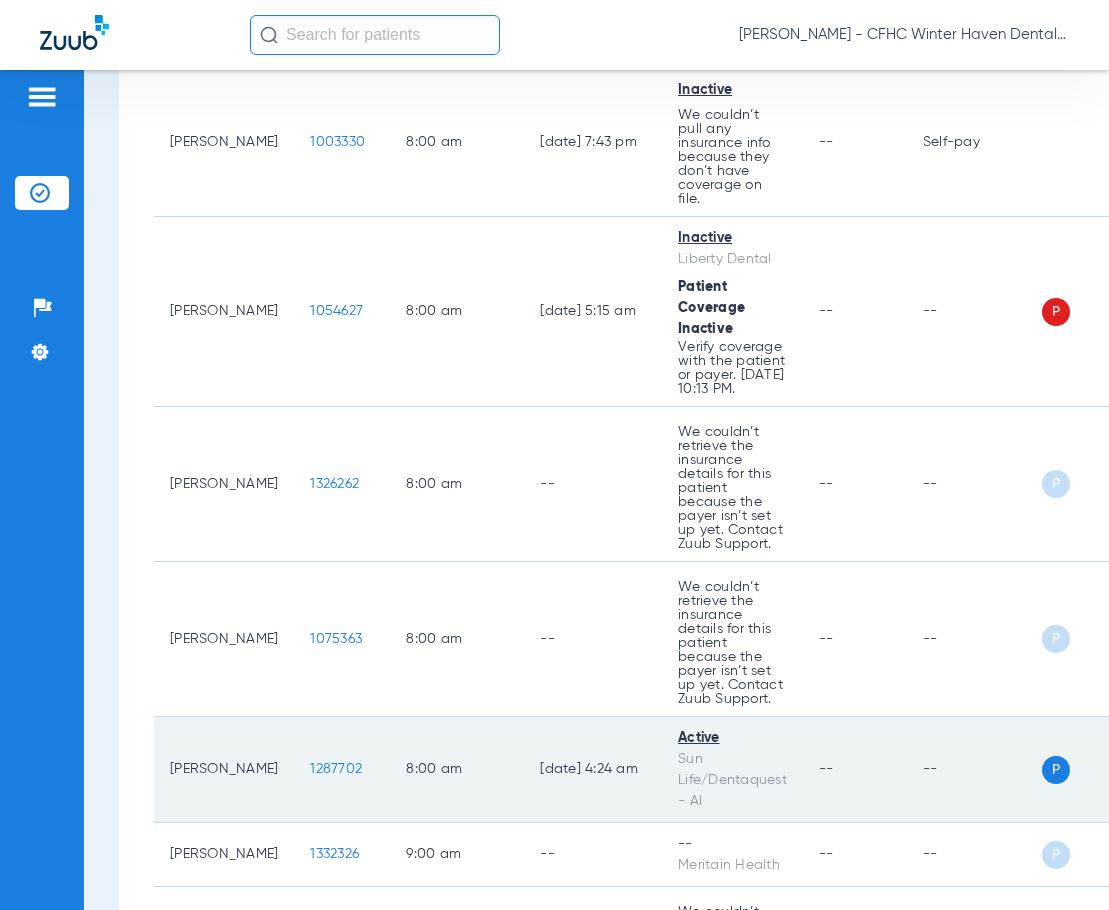 click on "1287702" 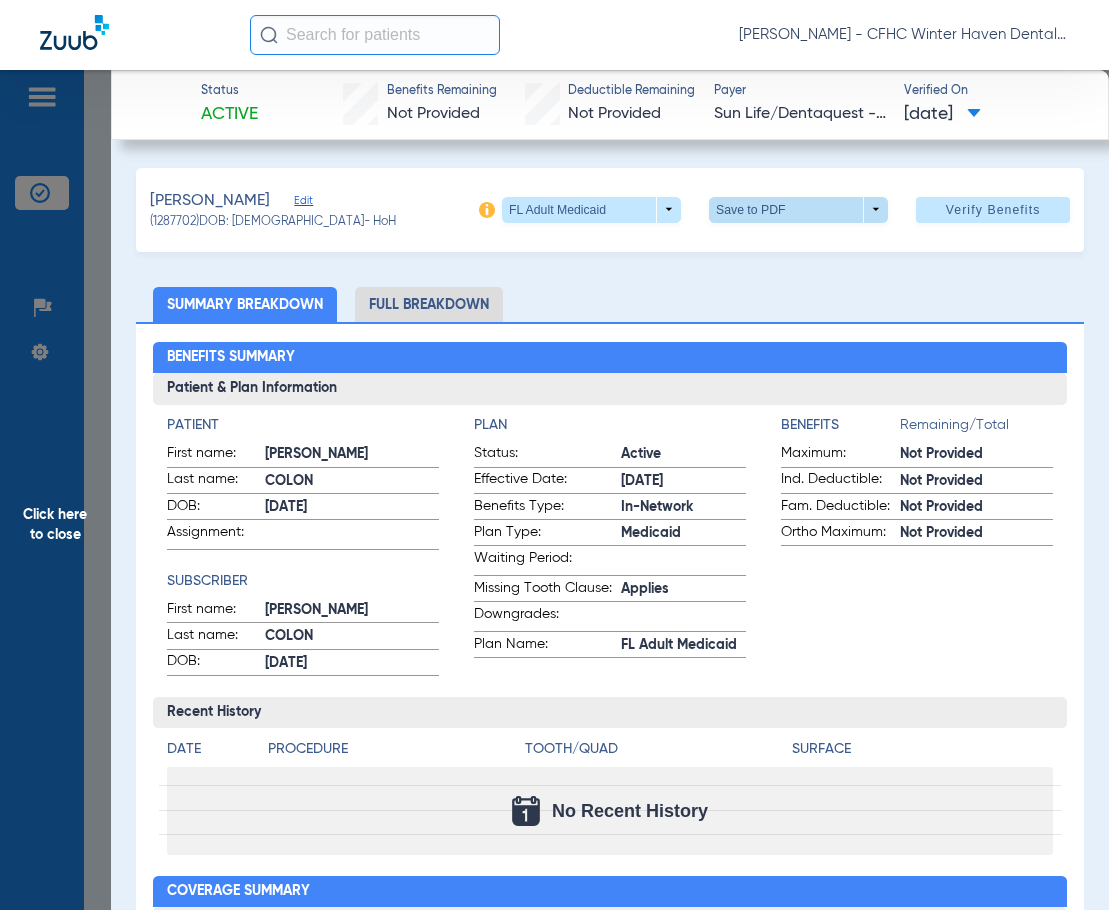 click 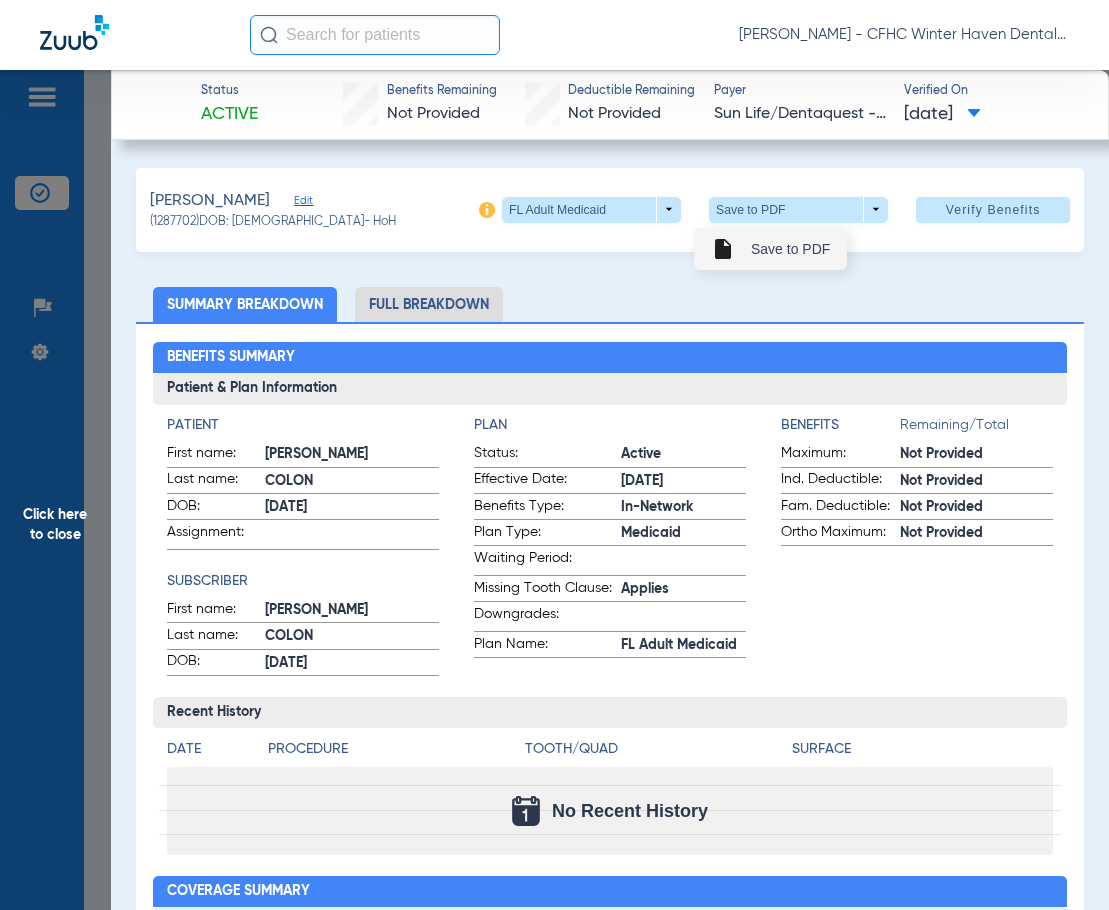 click on "Save to PDF" at bounding box center (790, 249) 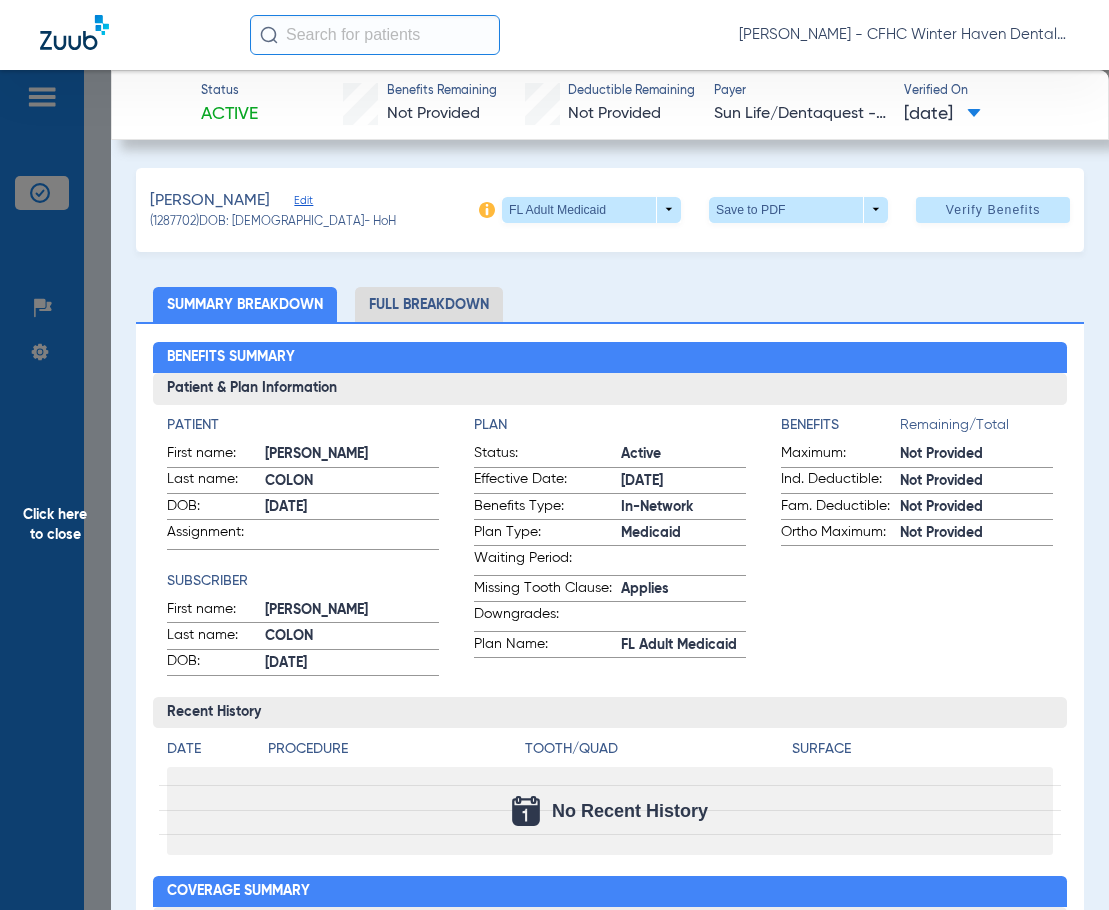 click on "Click here to close" 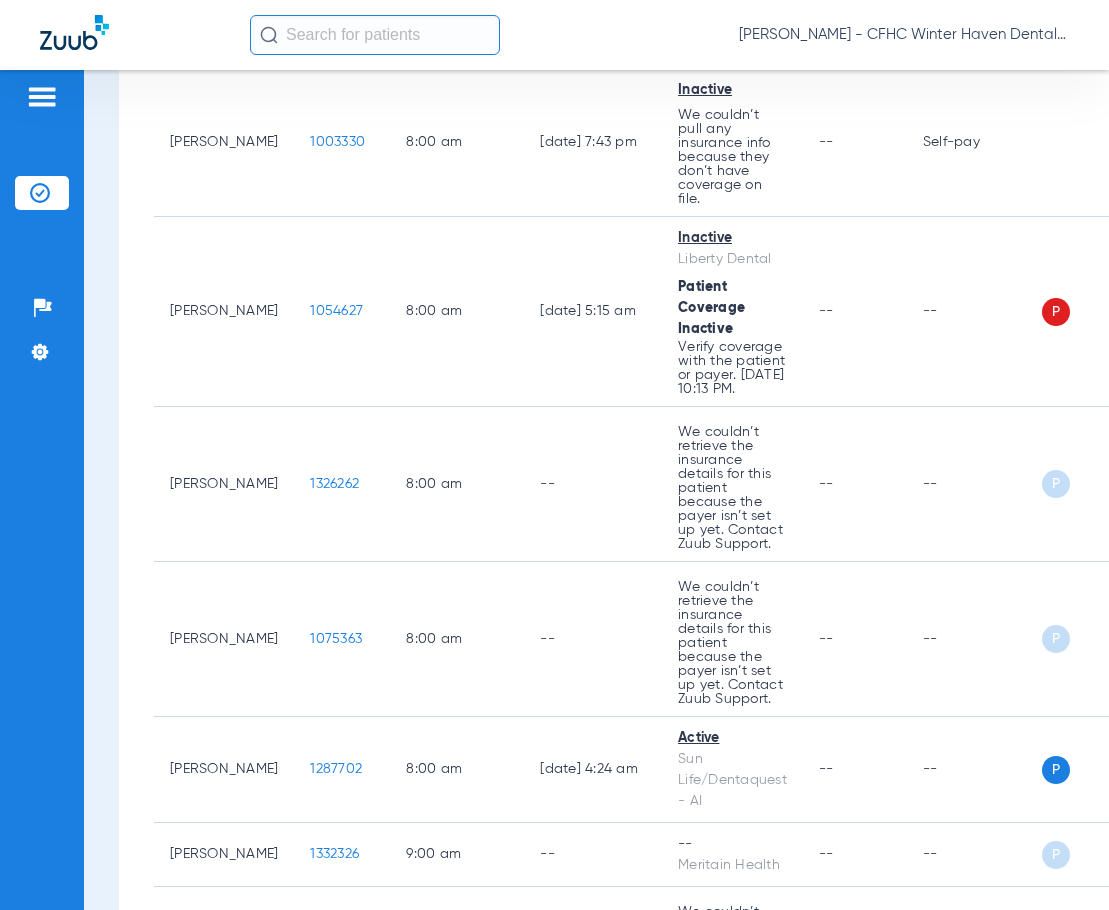 click on "Patients  Insurance Verification  Setup  Help Center Settings" 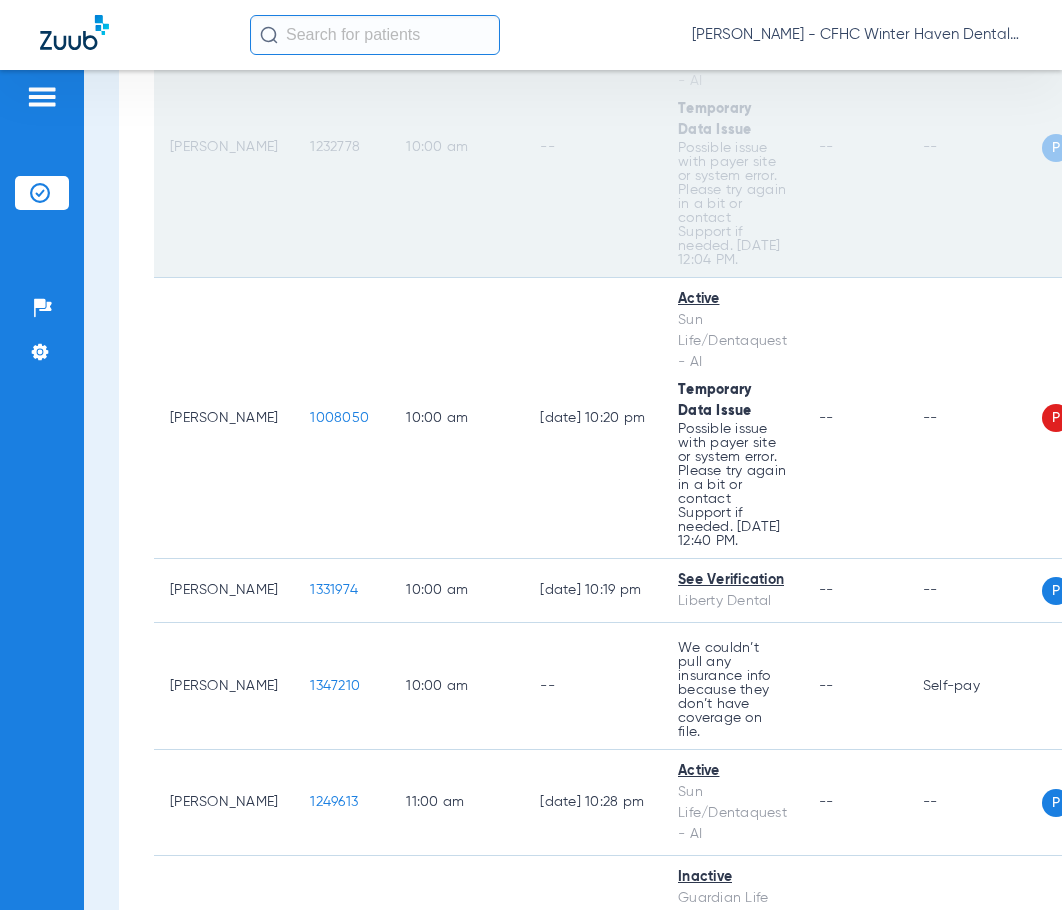 scroll, scrollTop: 1900, scrollLeft: 0, axis: vertical 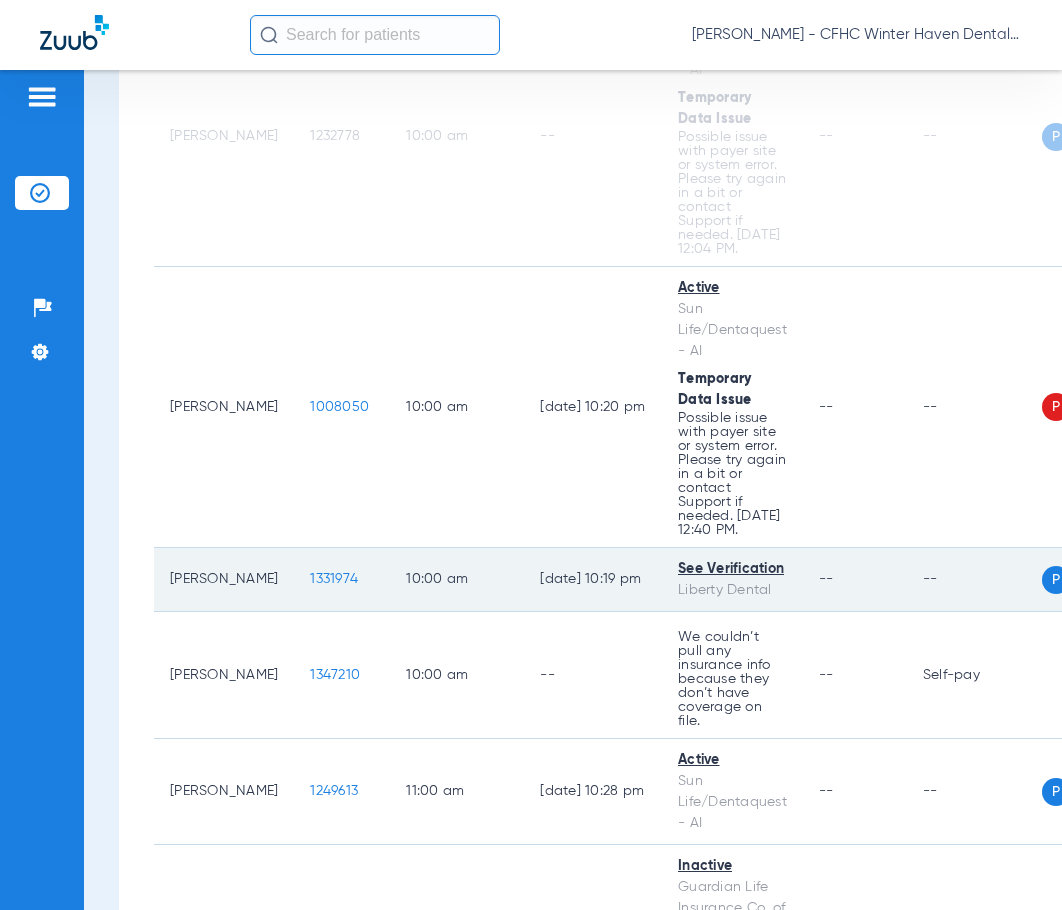click on "1331974" 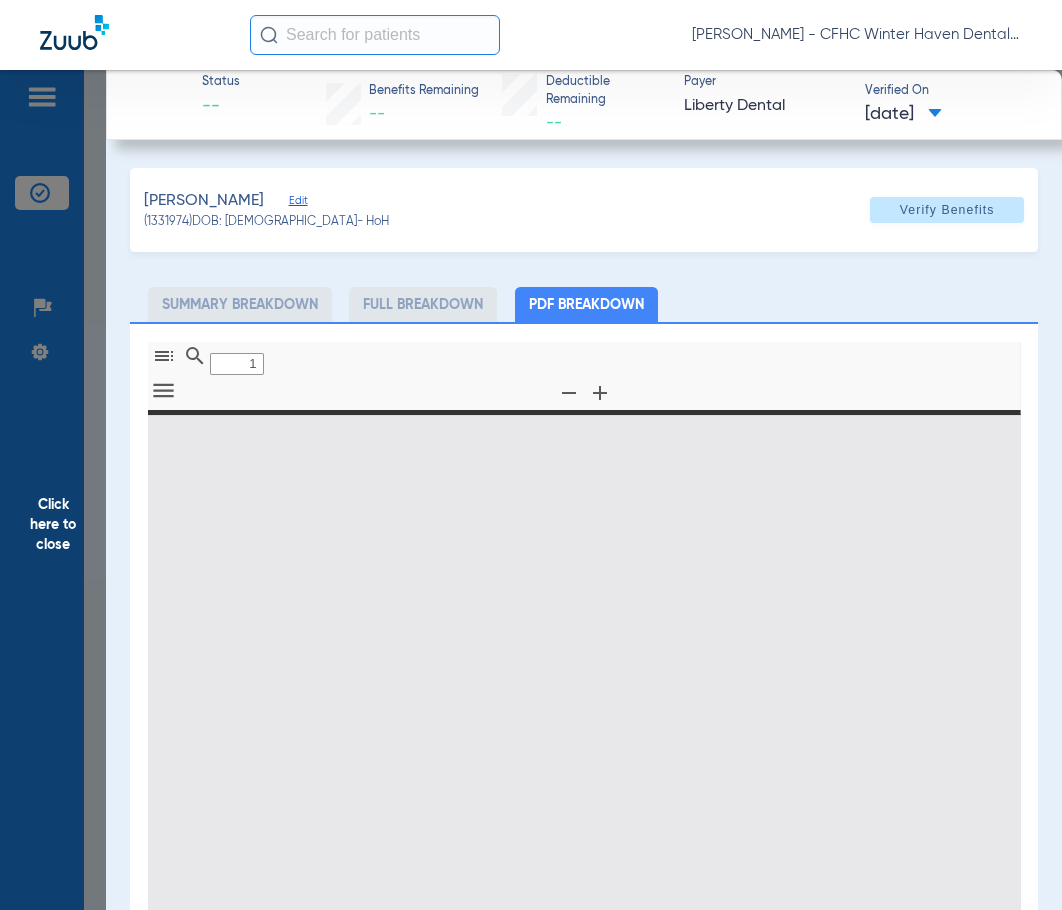 type on "0" 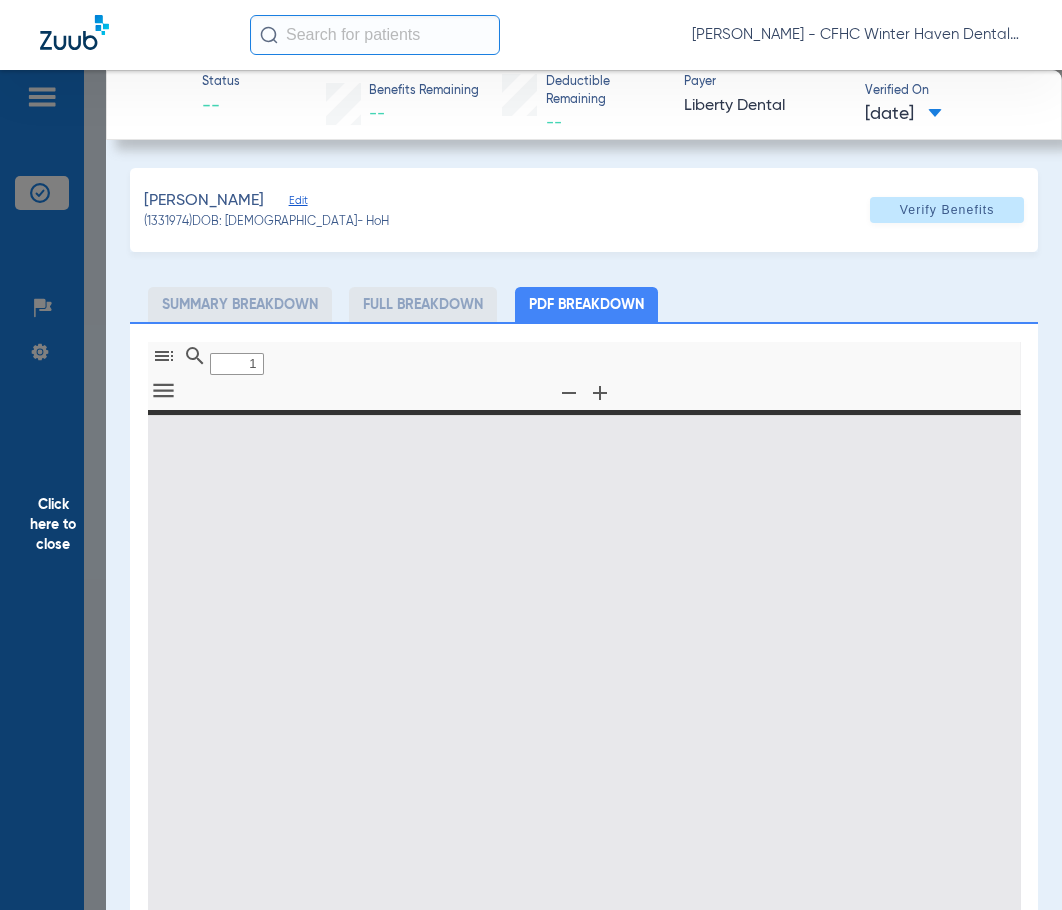 select on "page-width" 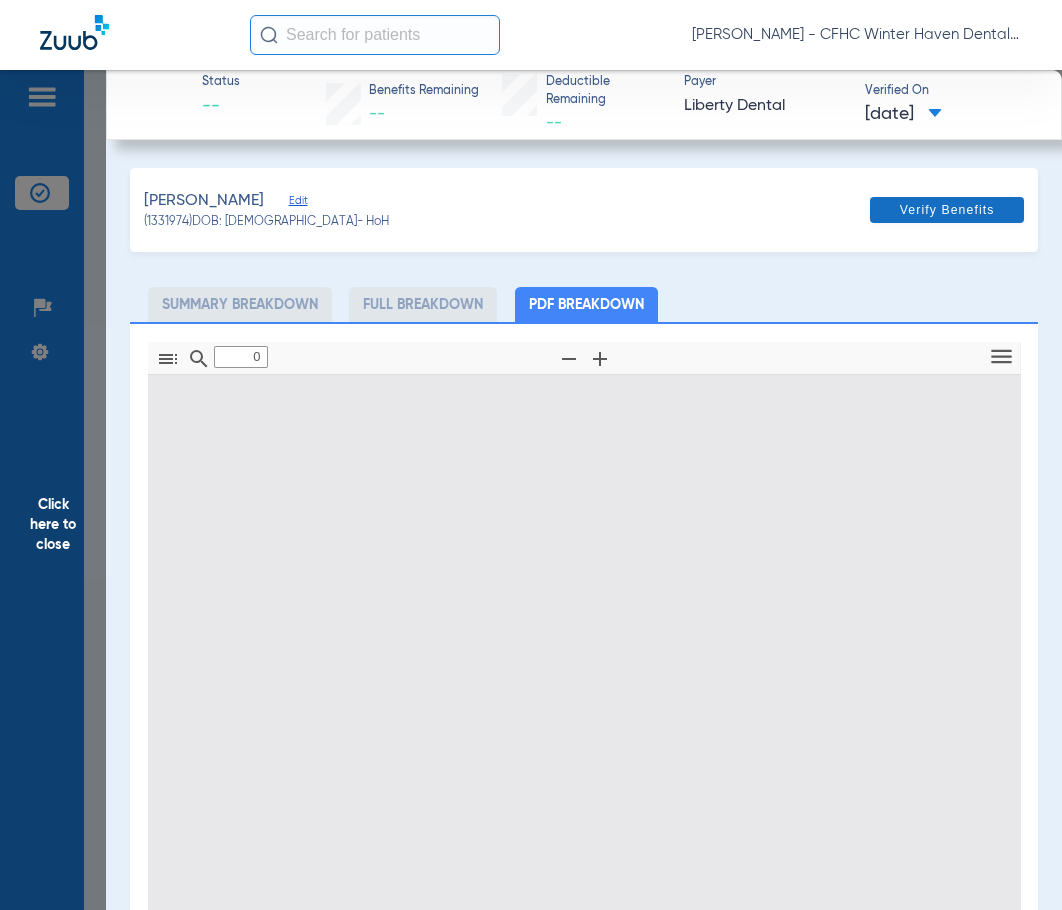 type on "1" 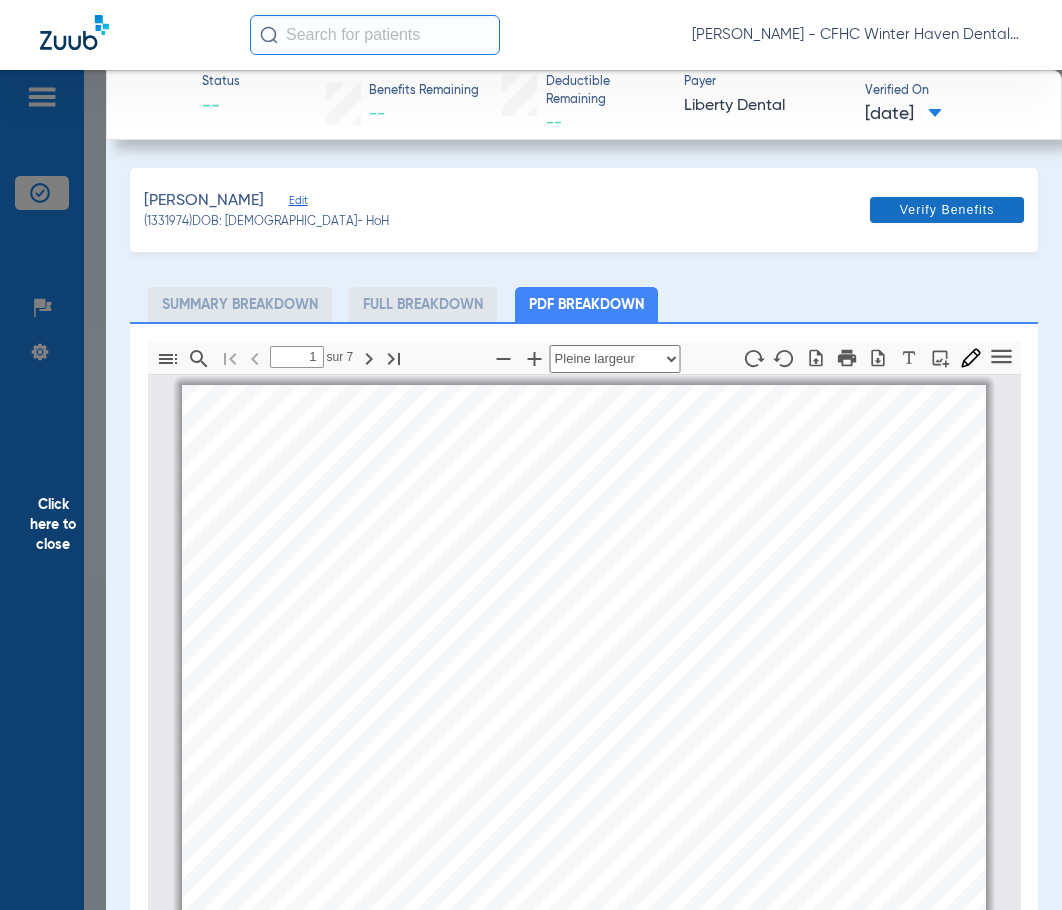 scroll, scrollTop: 10, scrollLeft: 0, axis: vertical 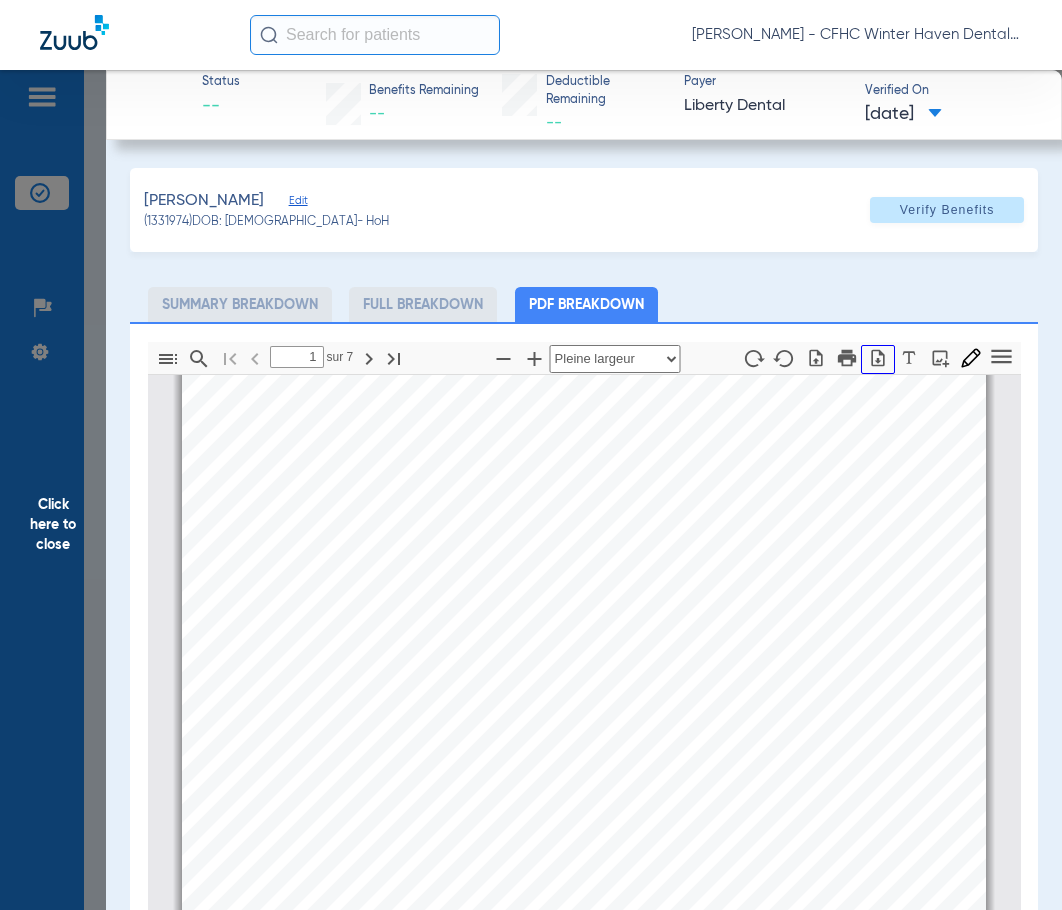 click 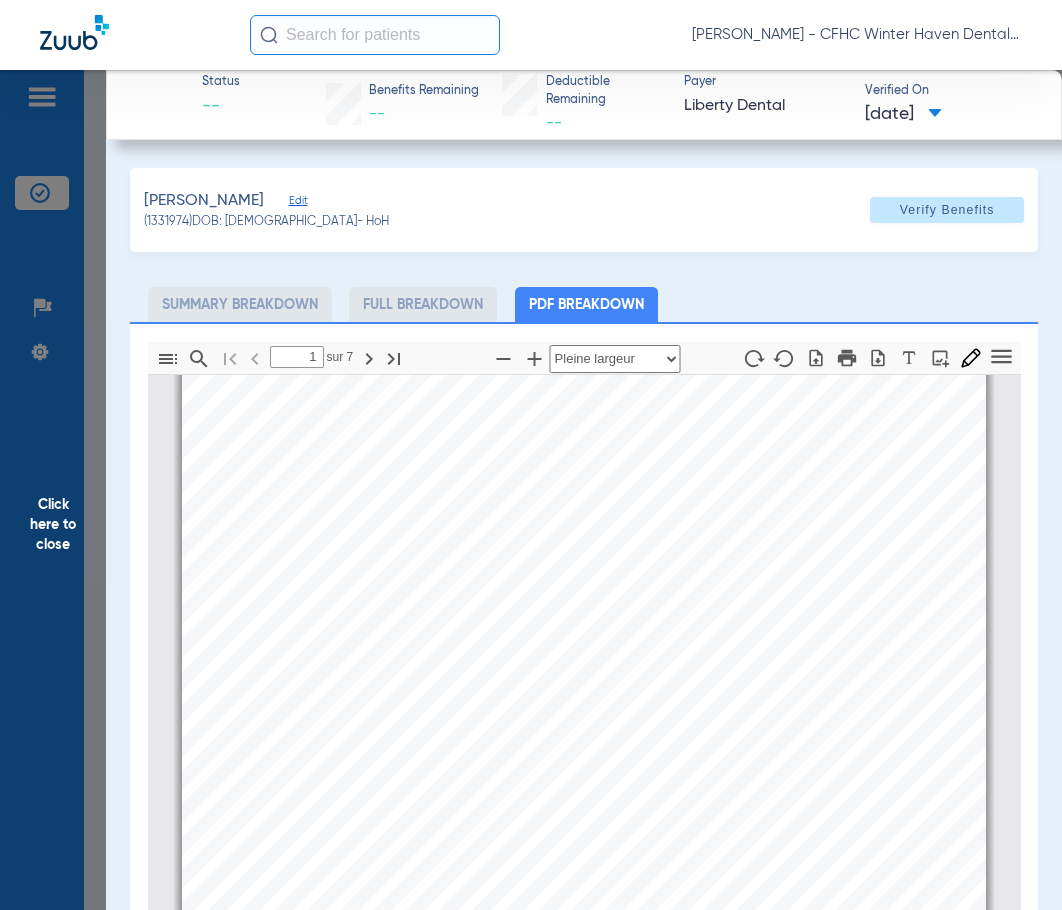 click on "Information provided below will be cross-checked with member eligibility records for all programs. You can search by Member Number or a combination of Member First Name, Last Name and Date of Birth. Service Date is always required. Eligibility Verification Search Modify Search   New Search   Print All Row   Date of Serv …   Member # Member Name DOB   PCP   Eligibility Status   … [DATE]   9665394606- 01 [PERSON_NAME] [DATE] Central [US_STATE] Health Care, Inc. [PERSON_NAME] Check Provider Eligibility [DATE] - 12/31/9999  Utilization History Benefits Add Claim Assessment Demographics Page   of 1   1 - 1 of 1 items   1   Home   Talk To Us    Claims   Eligibility   Payments   Assessments   Training Library CFHC Zuub (Office #FQHC011909)  © 2025 - LIBERTY Dental Plan Eligibility Status - [PERSON_NAME][GEOGRAPHIC_DATA] (9665394606-01) Close Provider [PERSON_NAME] Check Eligibility " at bounding box center (584, 659) 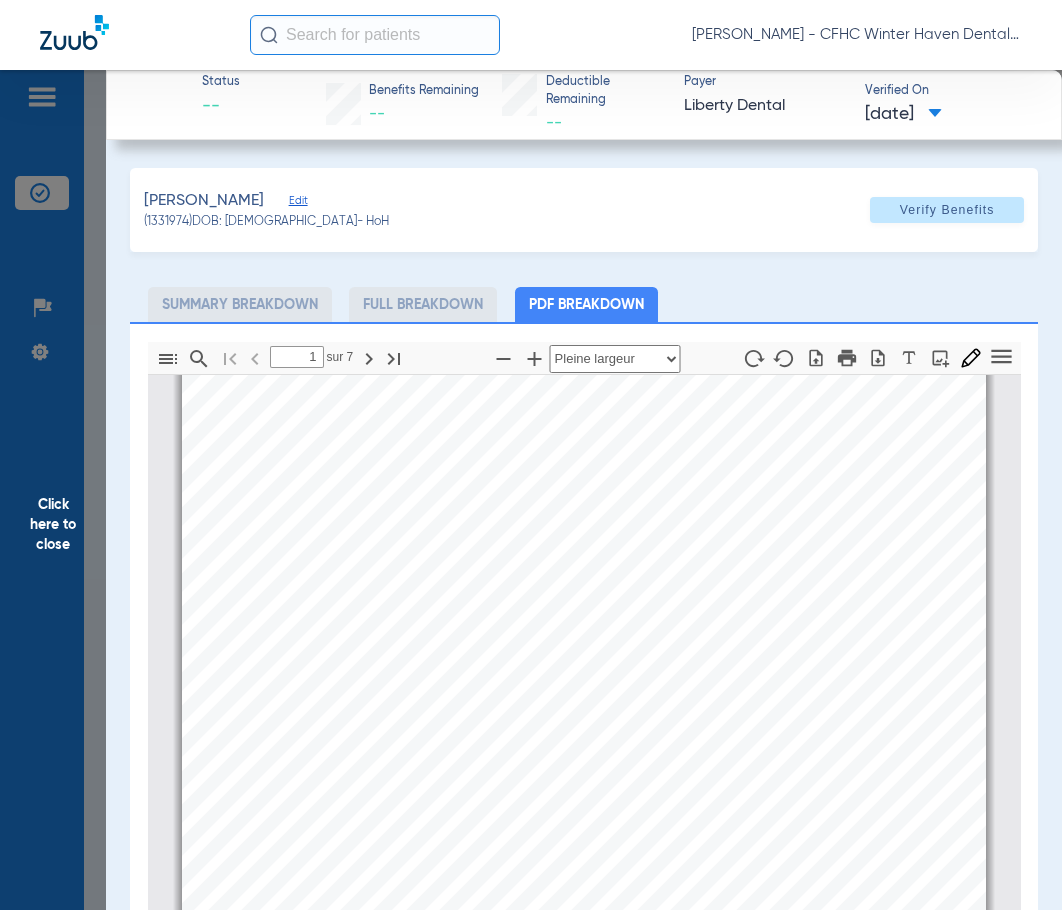 click on "Information provided below will be cross-checked with member eligibility records for all programs. You can search by Member Number or a combination of Member First Name, Last Name and Date of Birth. Service Date is always required. Eligibility Verification Search Modify Search   New Search   Print All Row   Date of Serv …   Member # Member Name DOB   PCP   Eligibility Status   … [DATE]   9665394606- 01 [PERSON_NAME] [DATE] Central [US_STATE] Health Care, Inc. [PERSON_NAME] Check Provider Eligibility [DATE] - 12/31/9999  Utilization History Benefits Add Claim Assessment Demographics Page   of 1   1 - 1 of 1 items   1   Home   Talk To Us    Claims   Eligibility   Payments   Assessments   Training Library CFHC Zuub (Office #FQHC011909)  © 2025 - LIBERTY Dental Plan Eligibility Status - [PERSON_NAME][GEOGRAPHIC_DATA] (9665394606-01) Close Provider [PERSON_NAME] Check Eligibility " at bounding box center (584, 659) 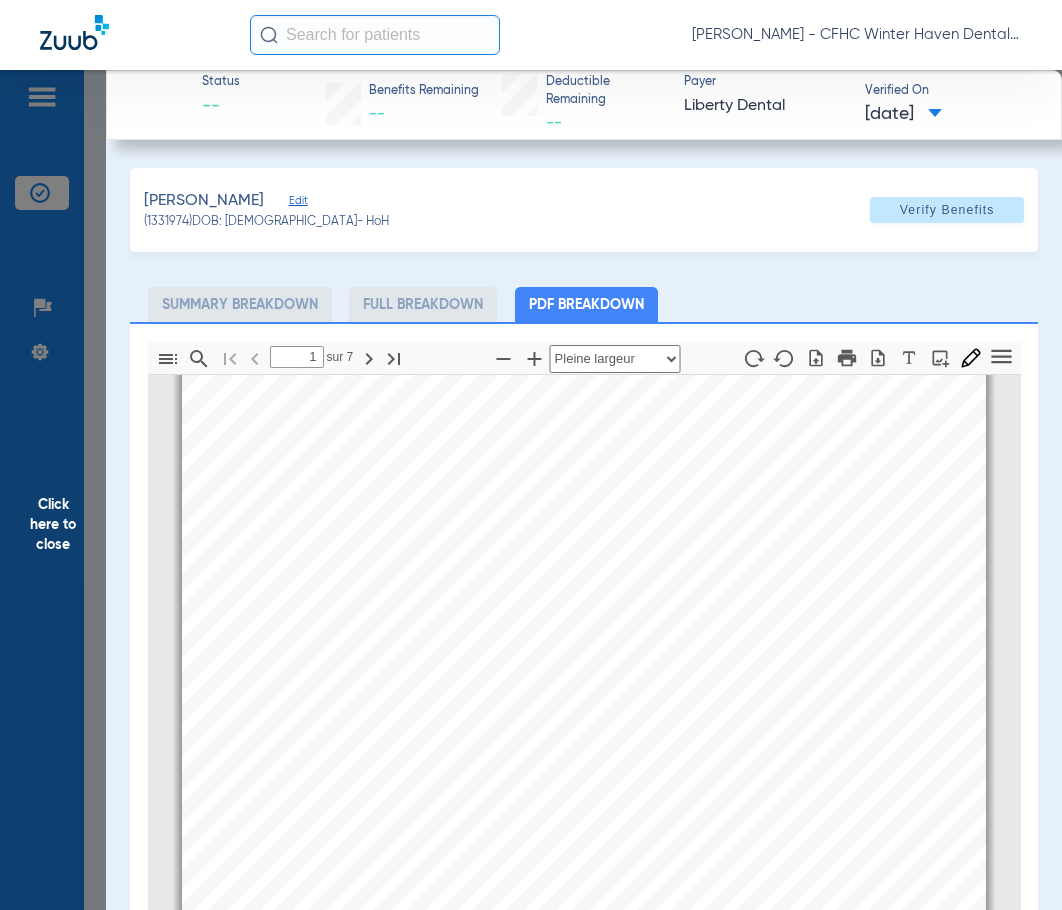 type 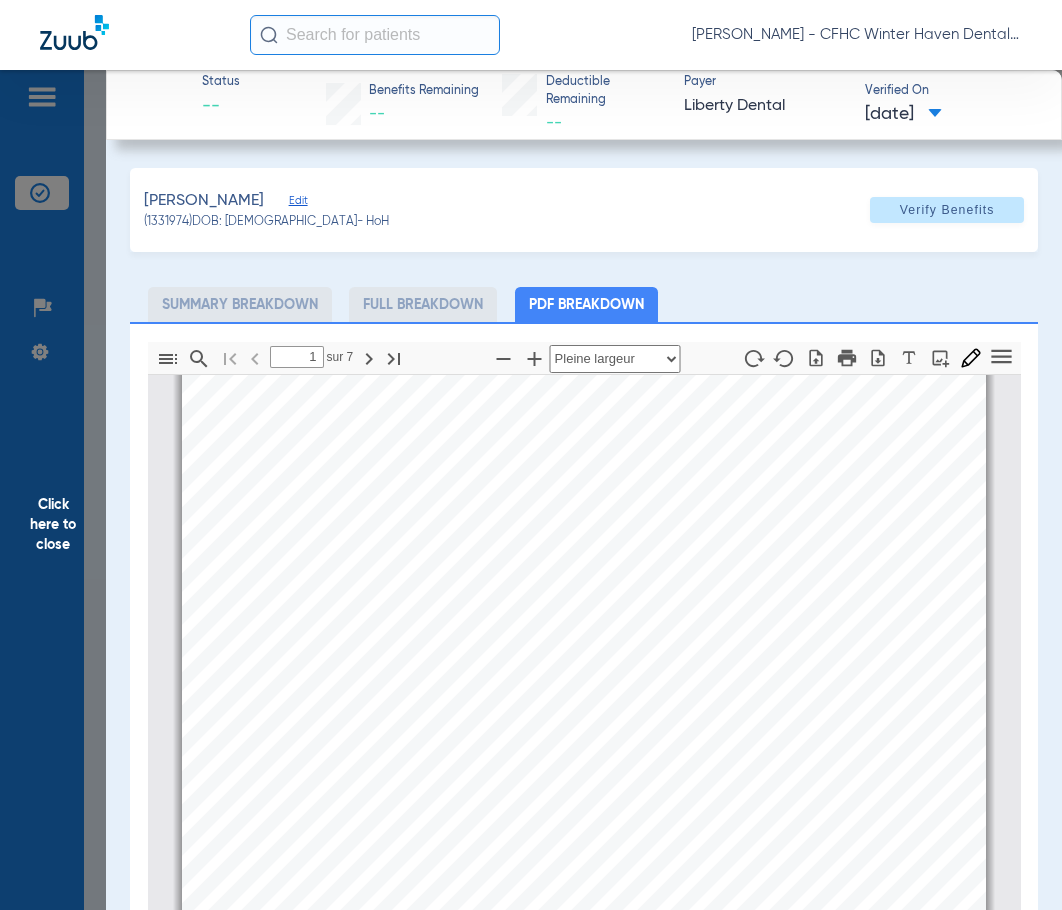 click on "Click here to close" 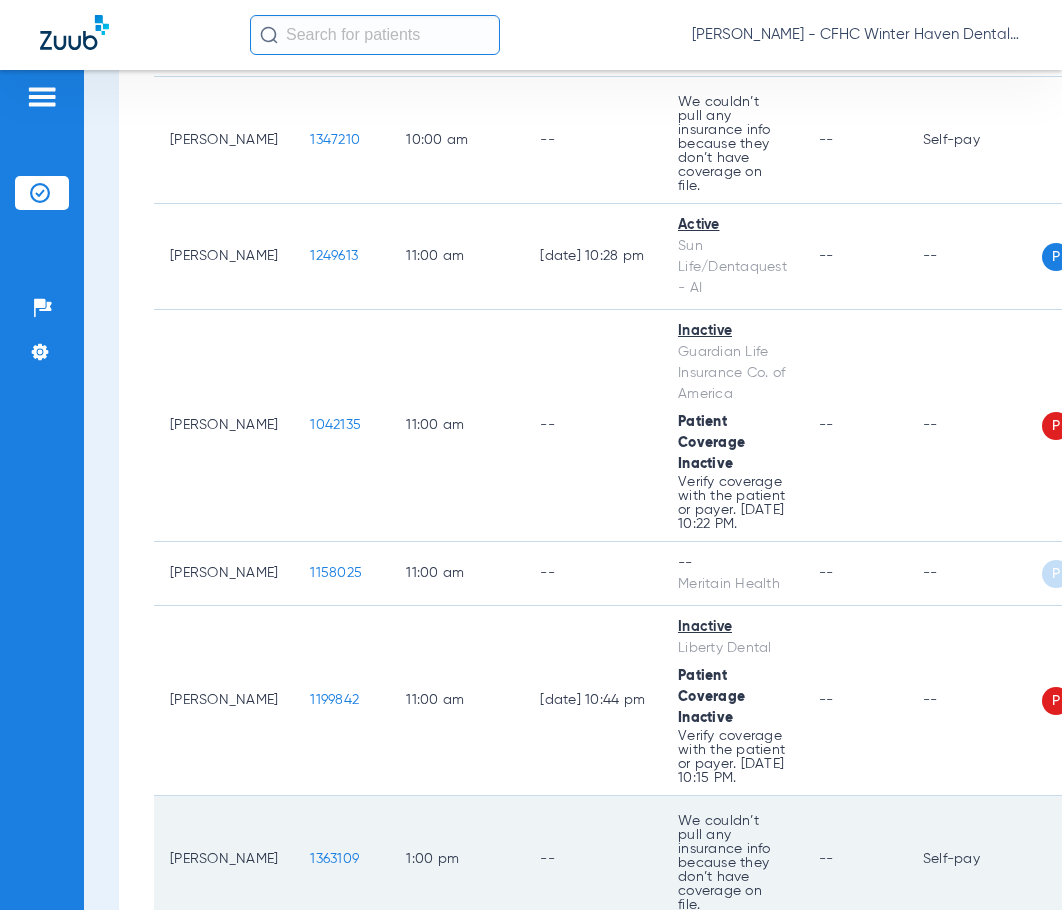 scroll, scrollTop: 2400, scrollLeft: 0, axis: vertical 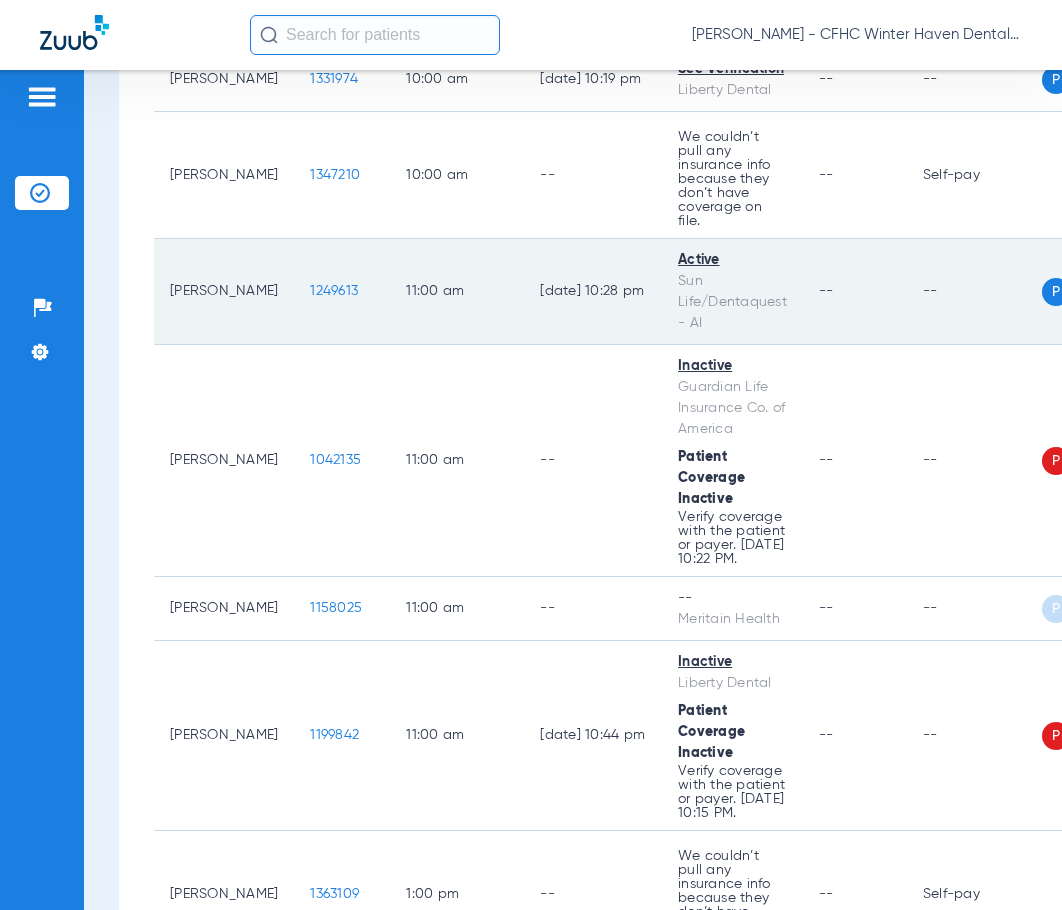click on "1249613" 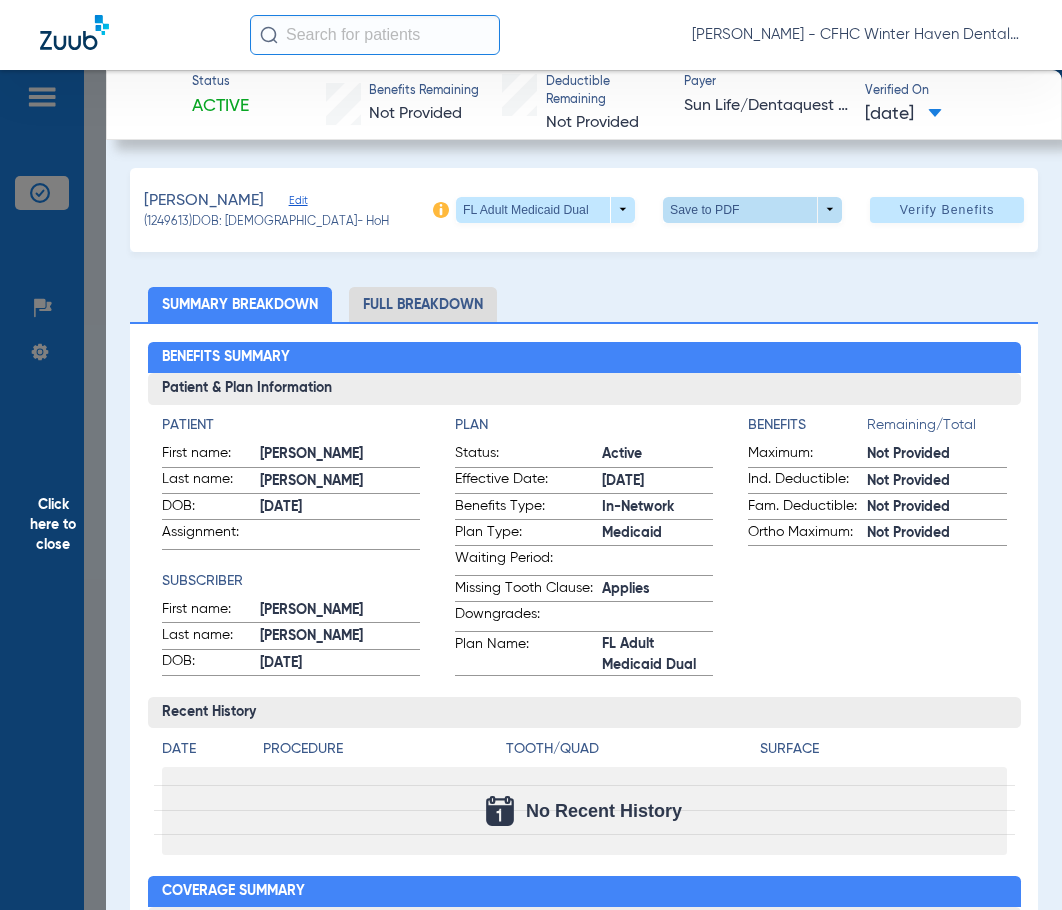 click 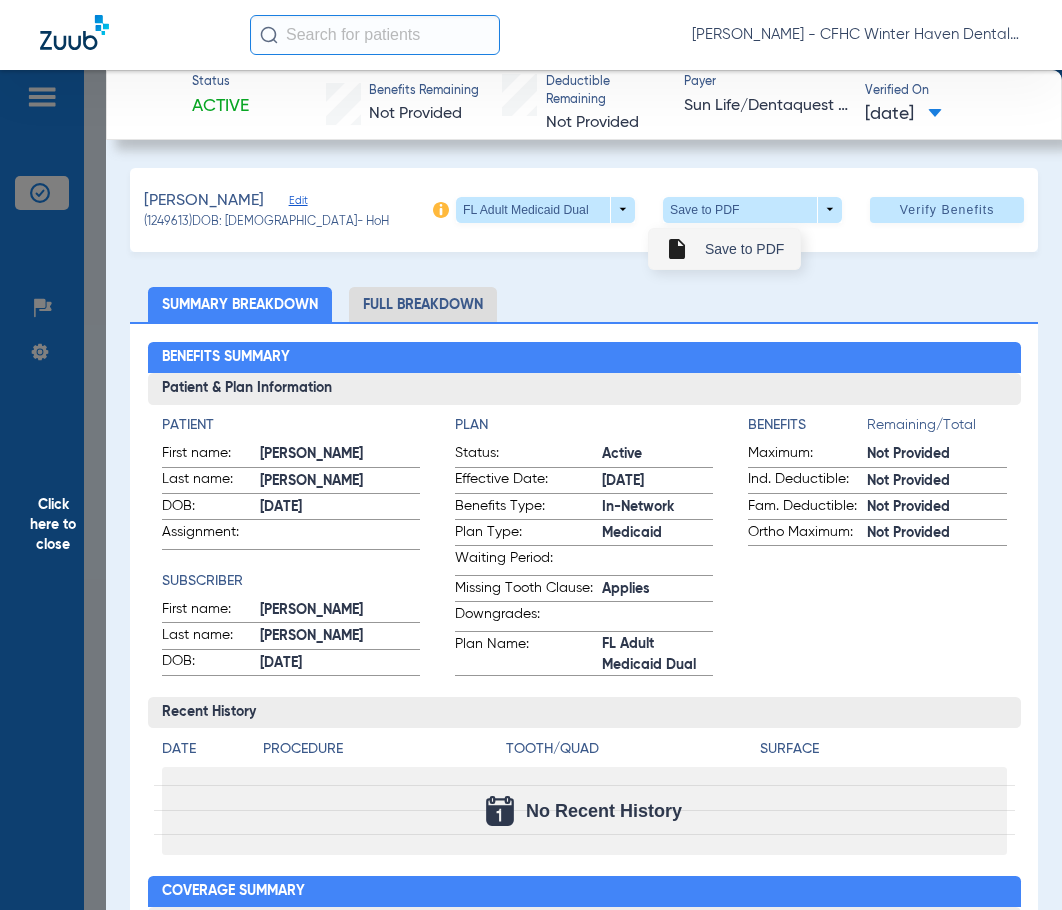 click on "Save to PDF" at bounding box center [744, 249] 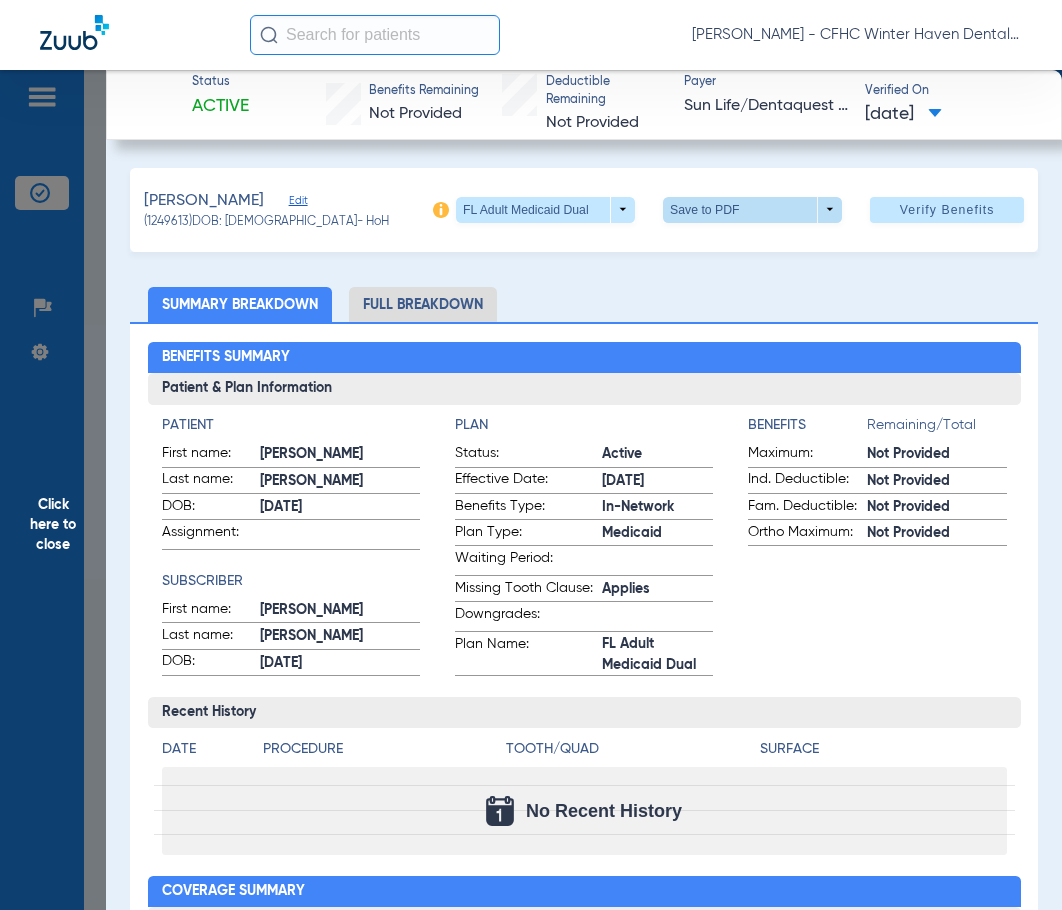 click 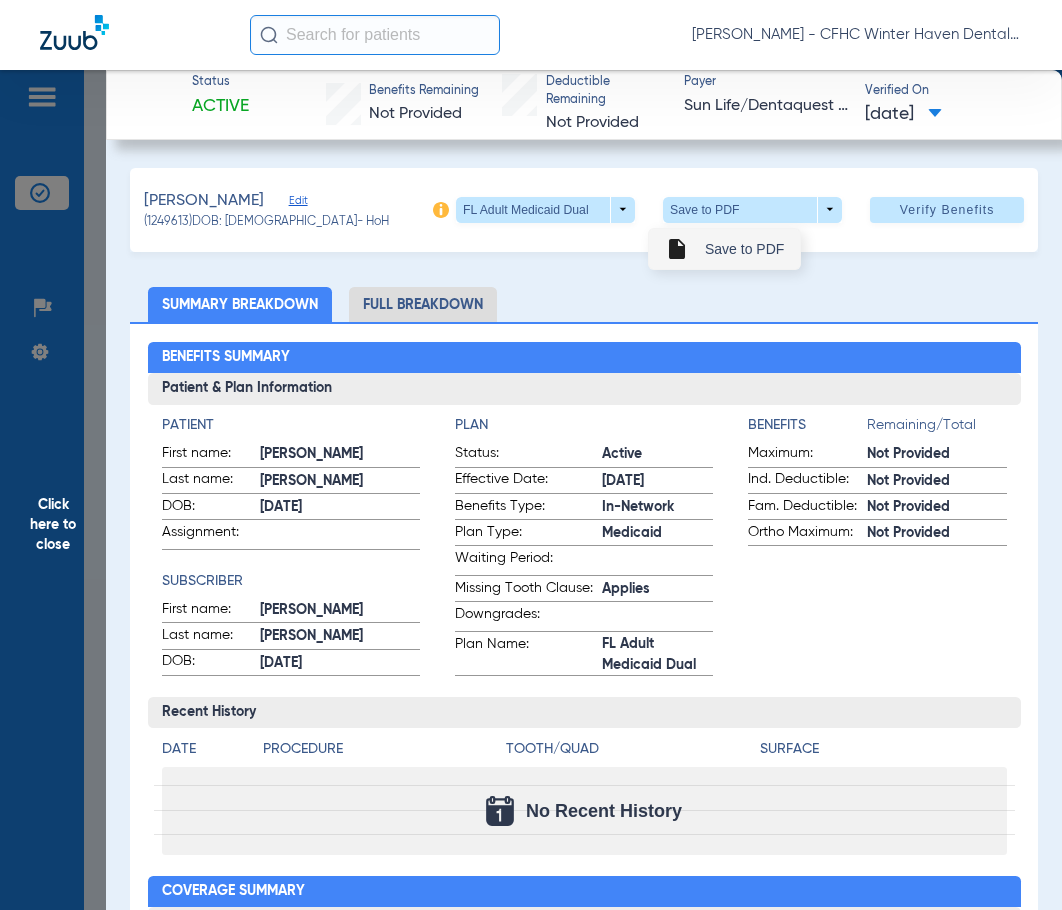 click on "Save to PDF" at bounding box center (744, 249) 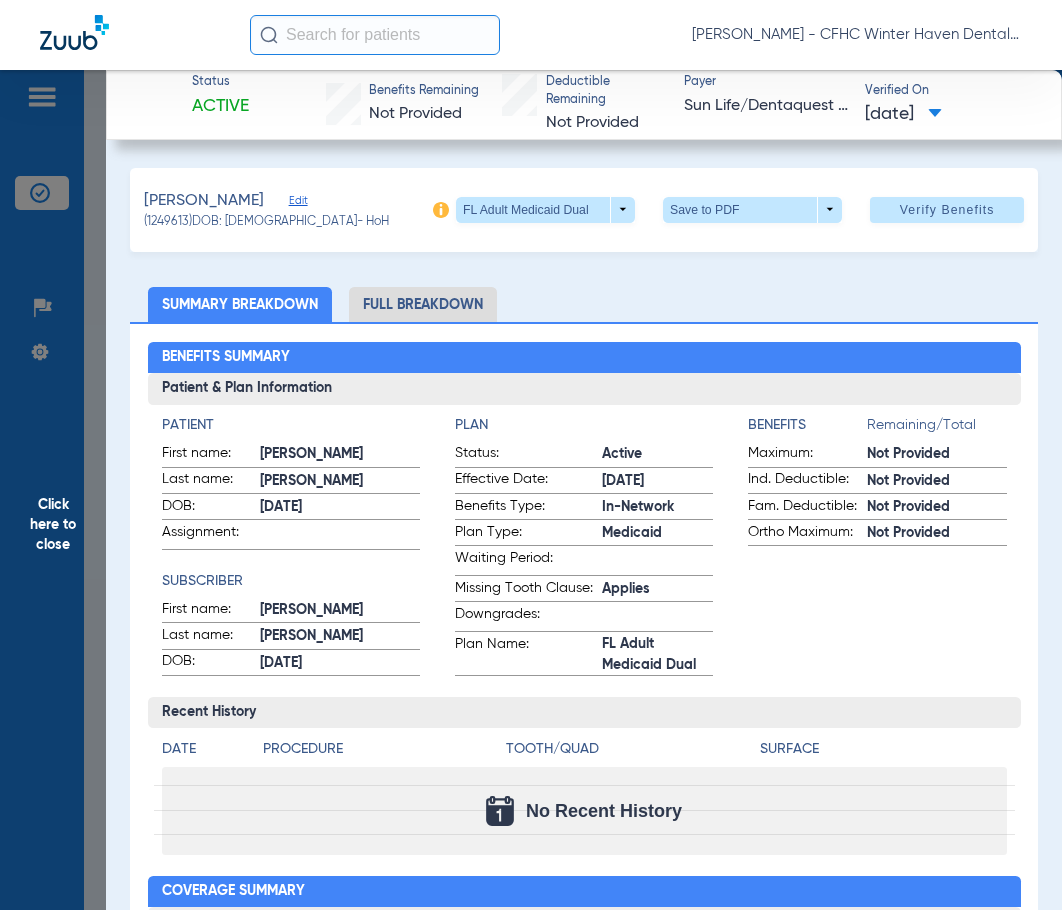click on "Click here to close" 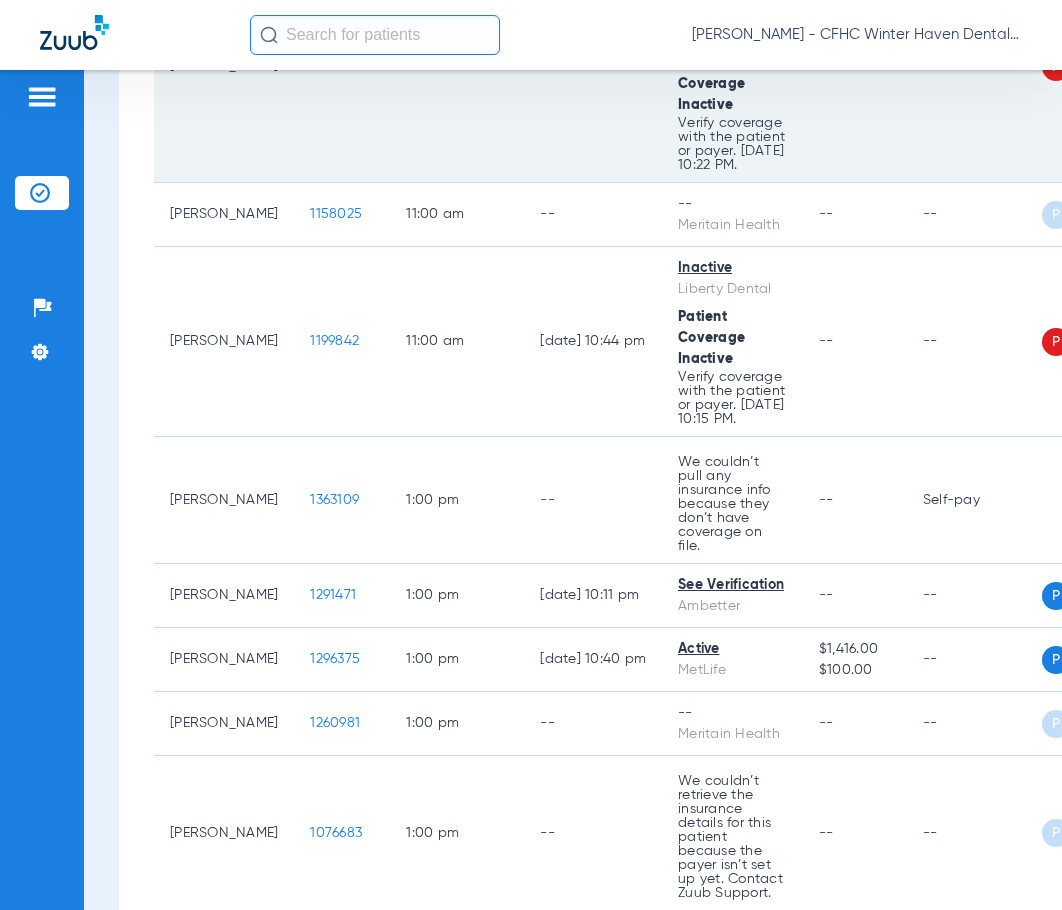scroll, scrollTop: 2800, scrollLeft: 0, axis: vertical 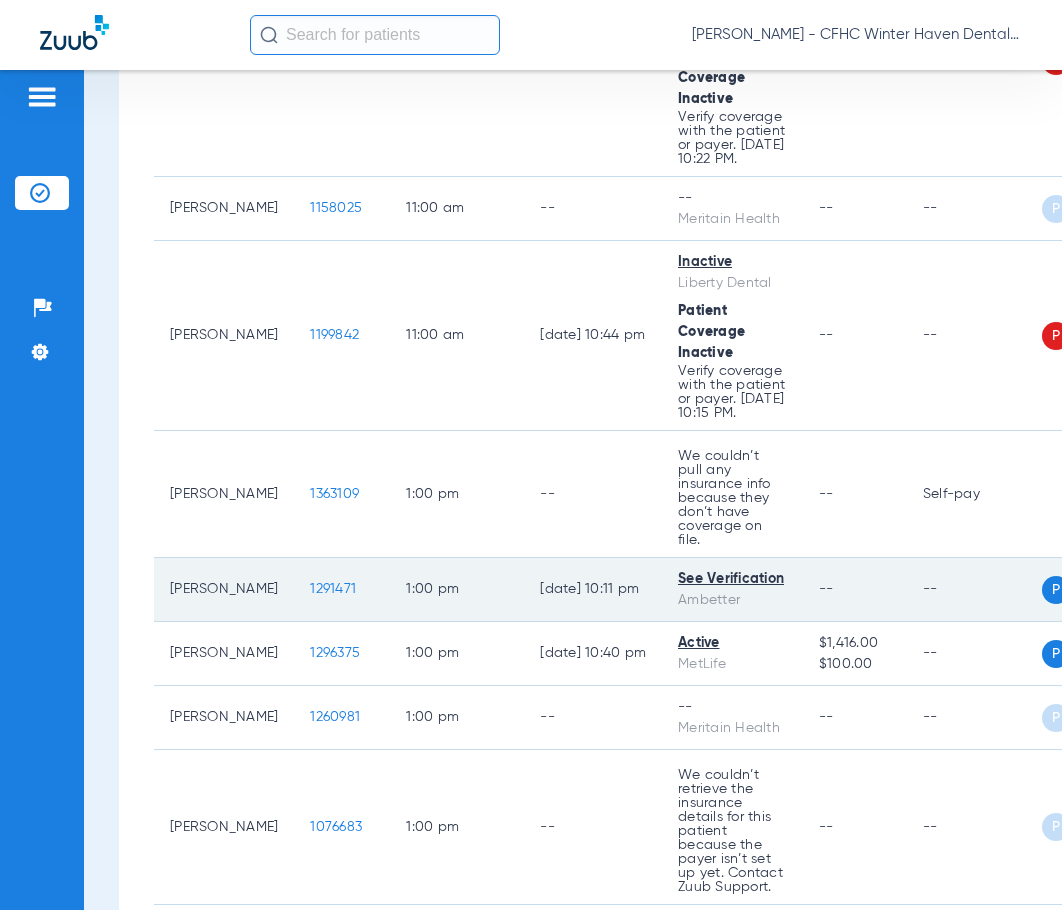 click on "1291471" 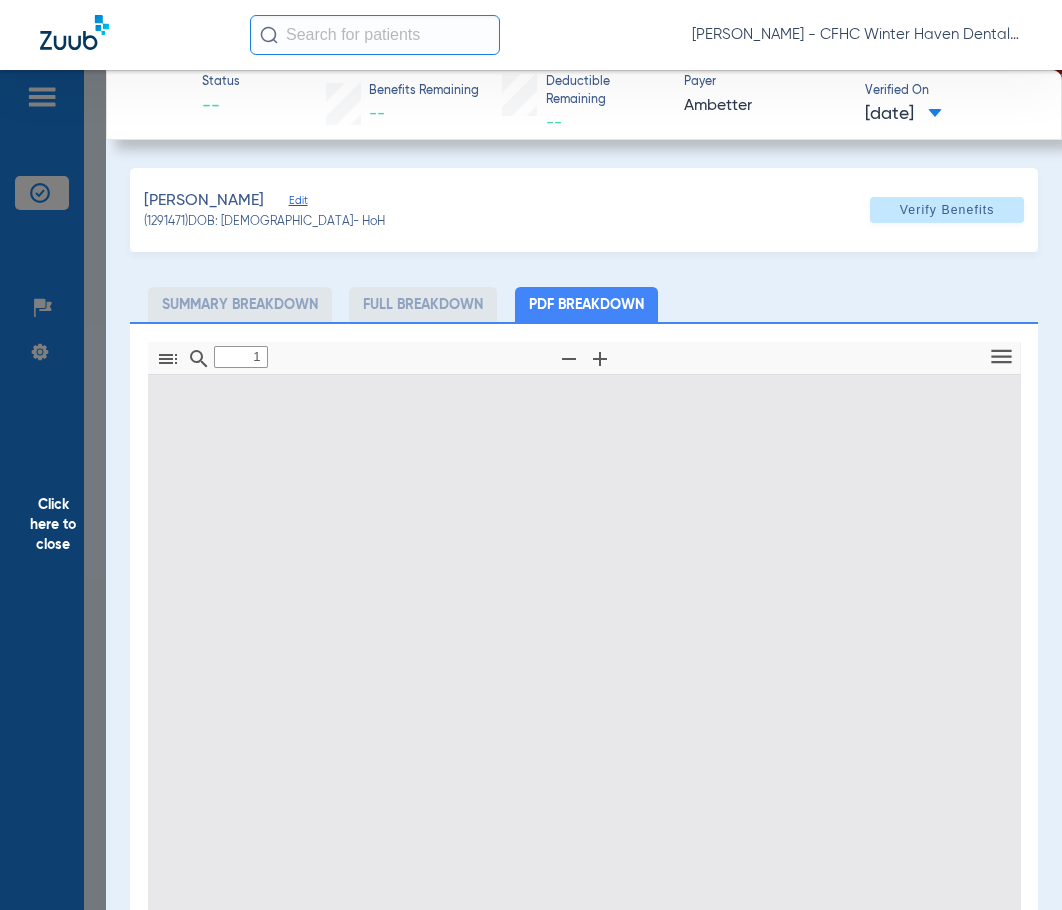 type on "0" 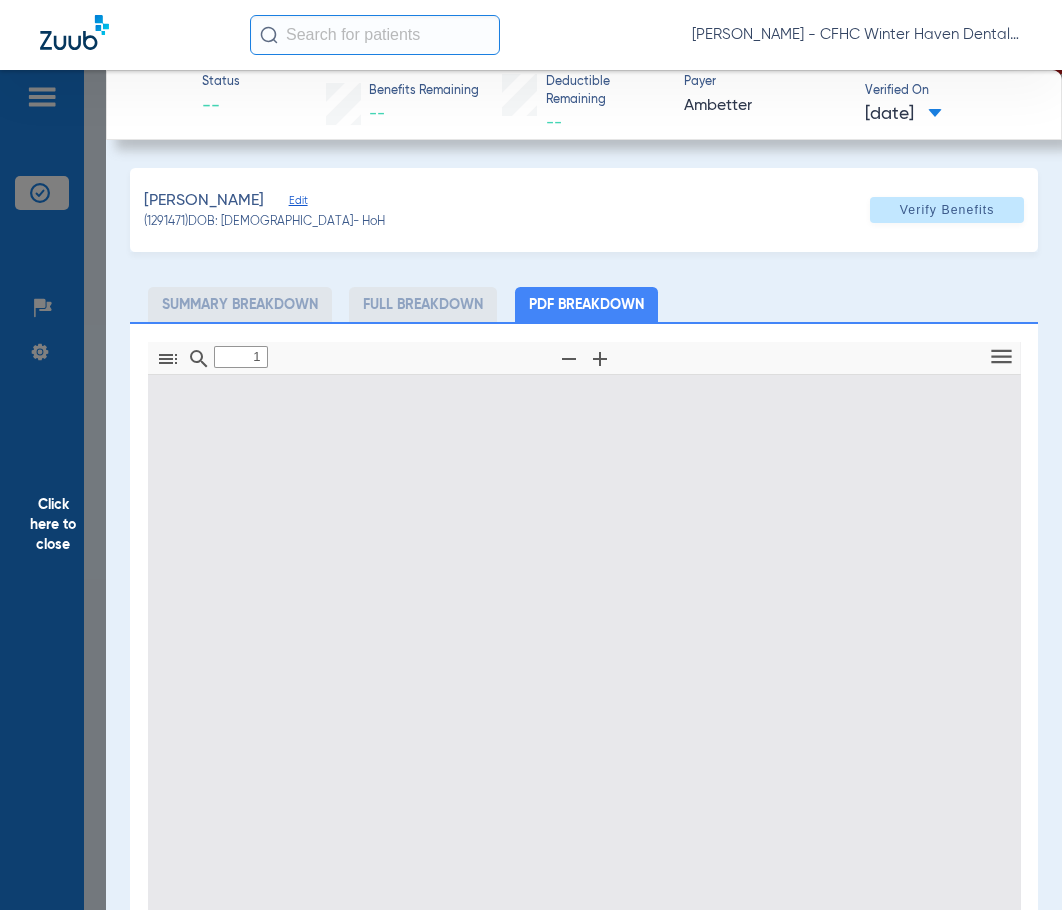 select on "page-width" 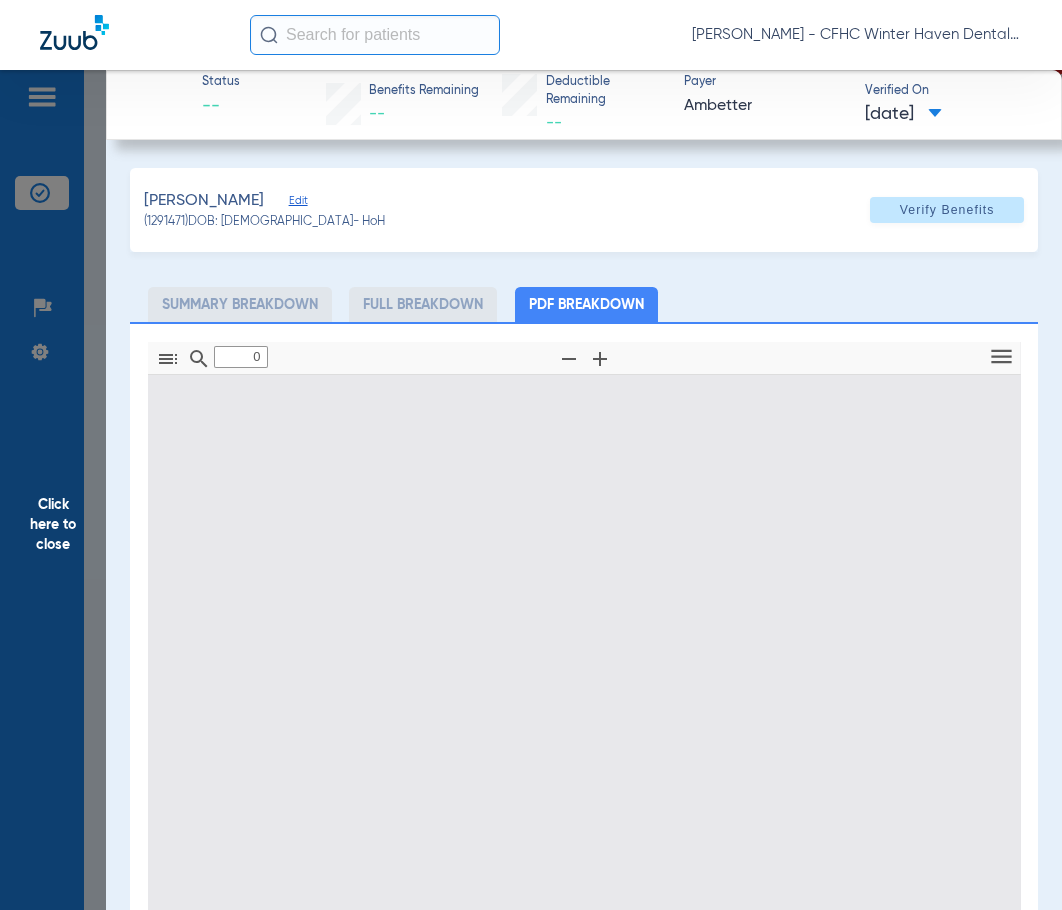 type on "1" 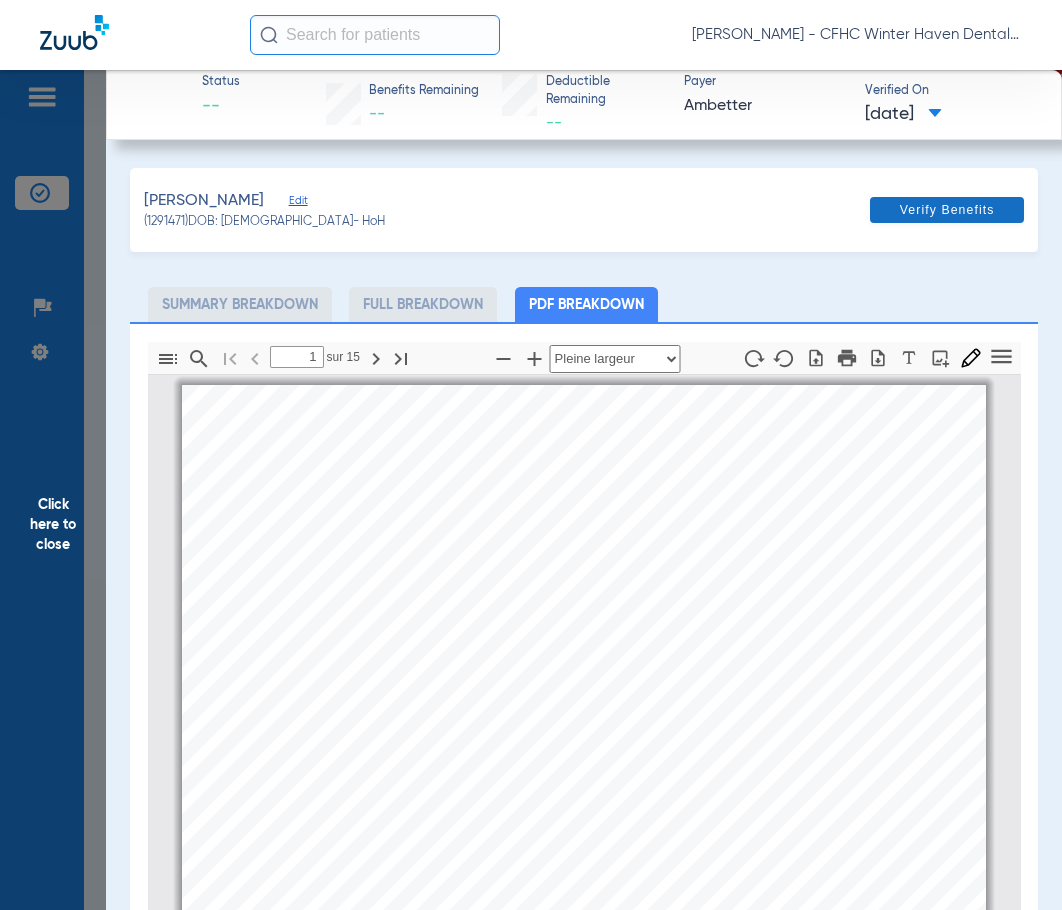 scroll, scrollTop: 10, scrollLeft: 0, axis: vertical 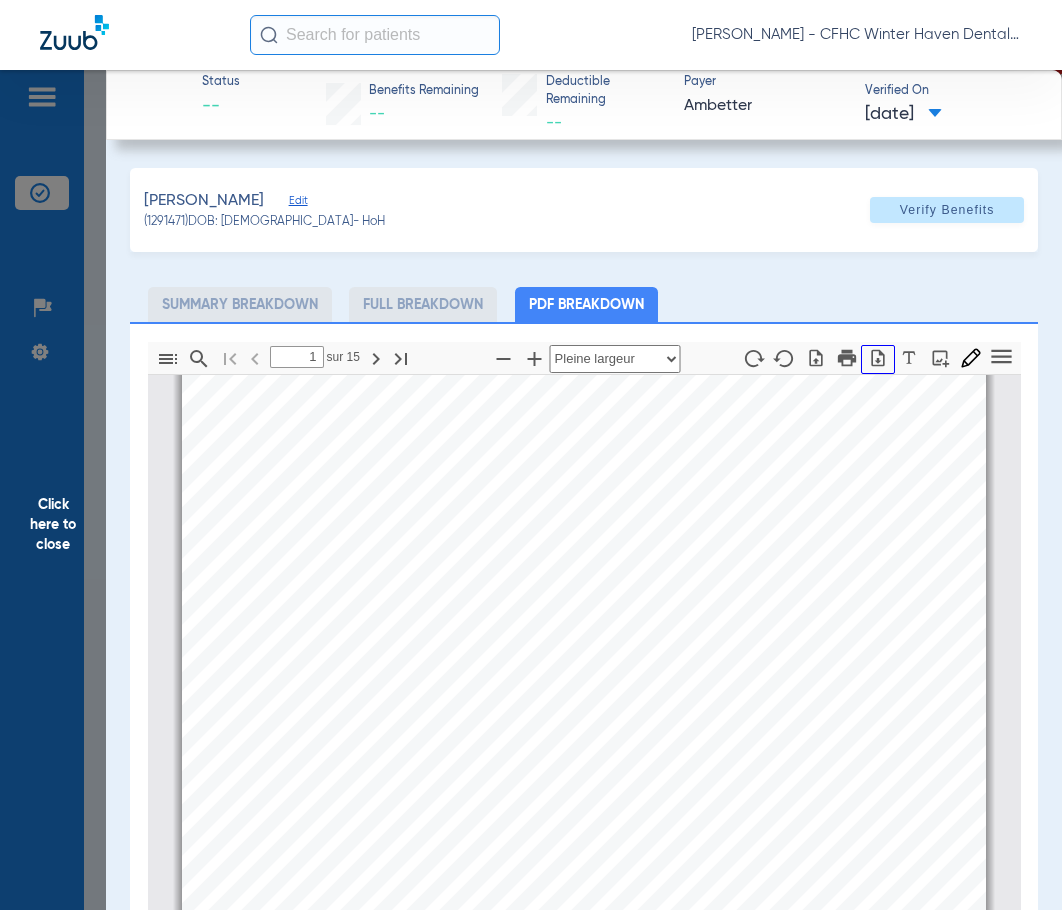 click 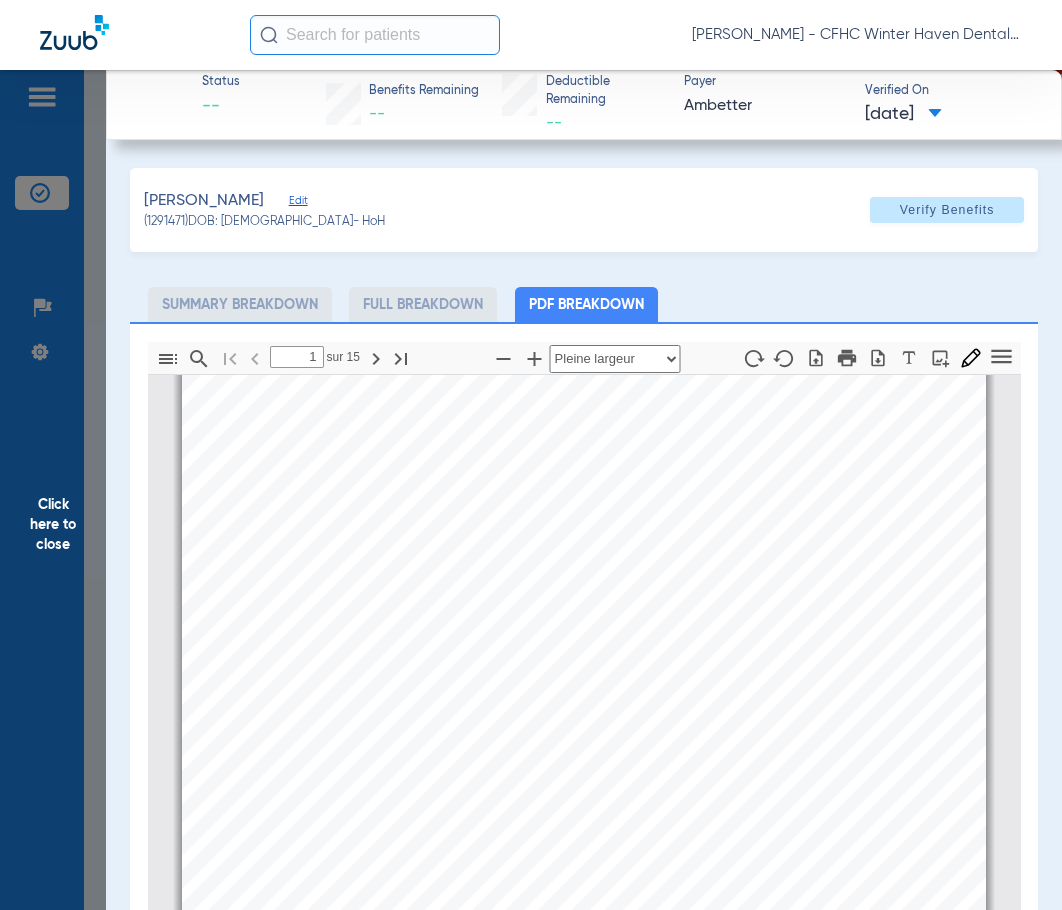 click on "Click here to close" 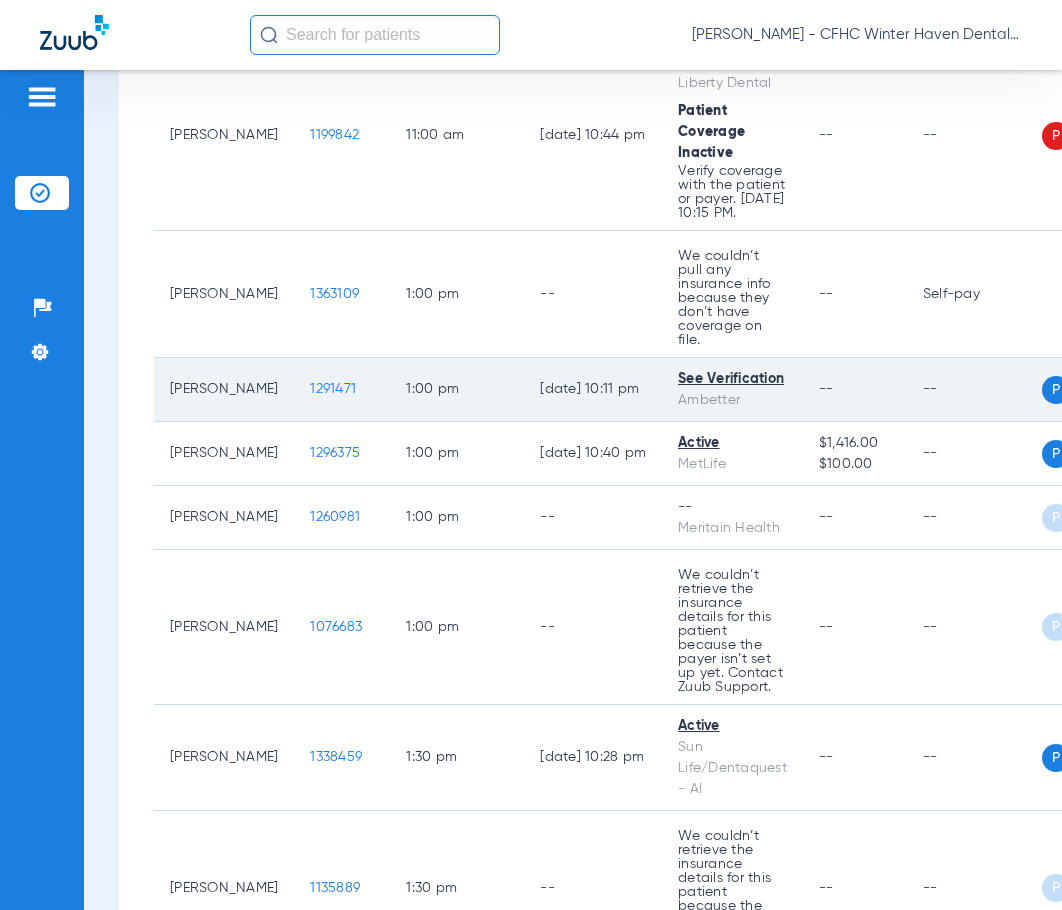 scroll, scrollTop: 3100, scrollLeft: 0, axis: vertical 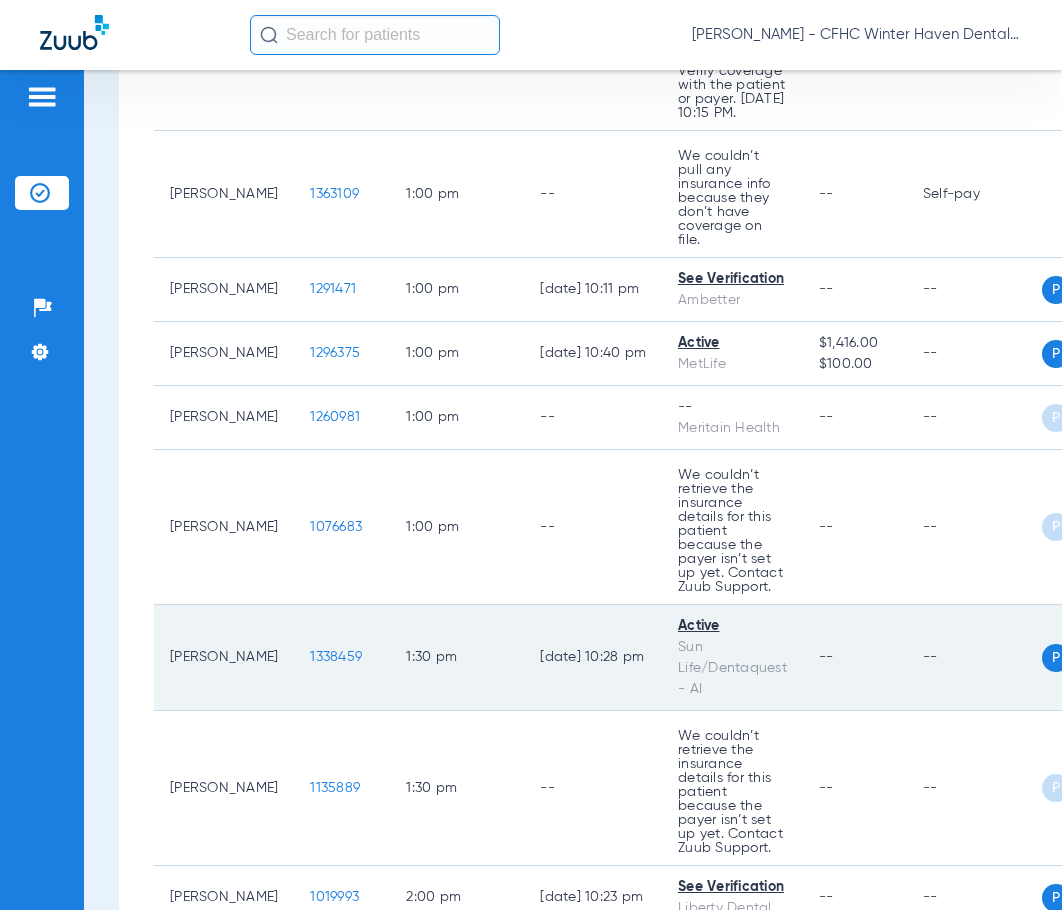 click on "1338459" 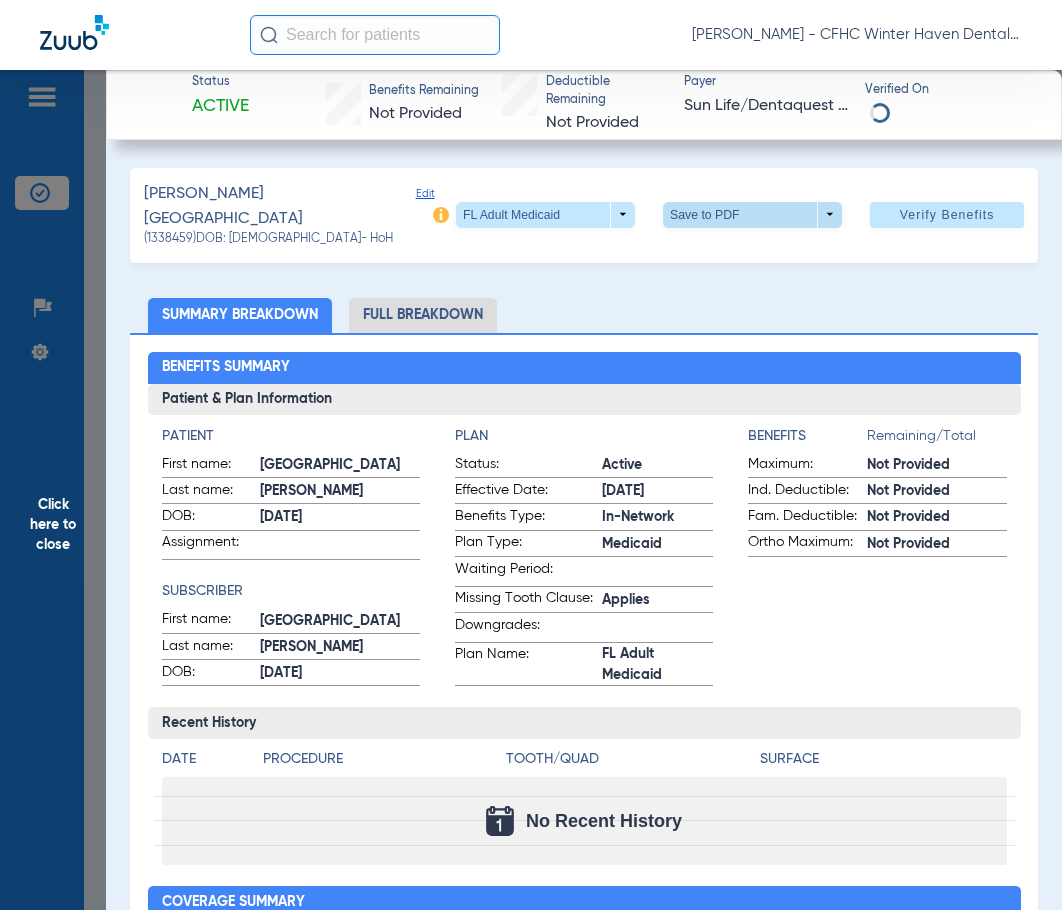 click 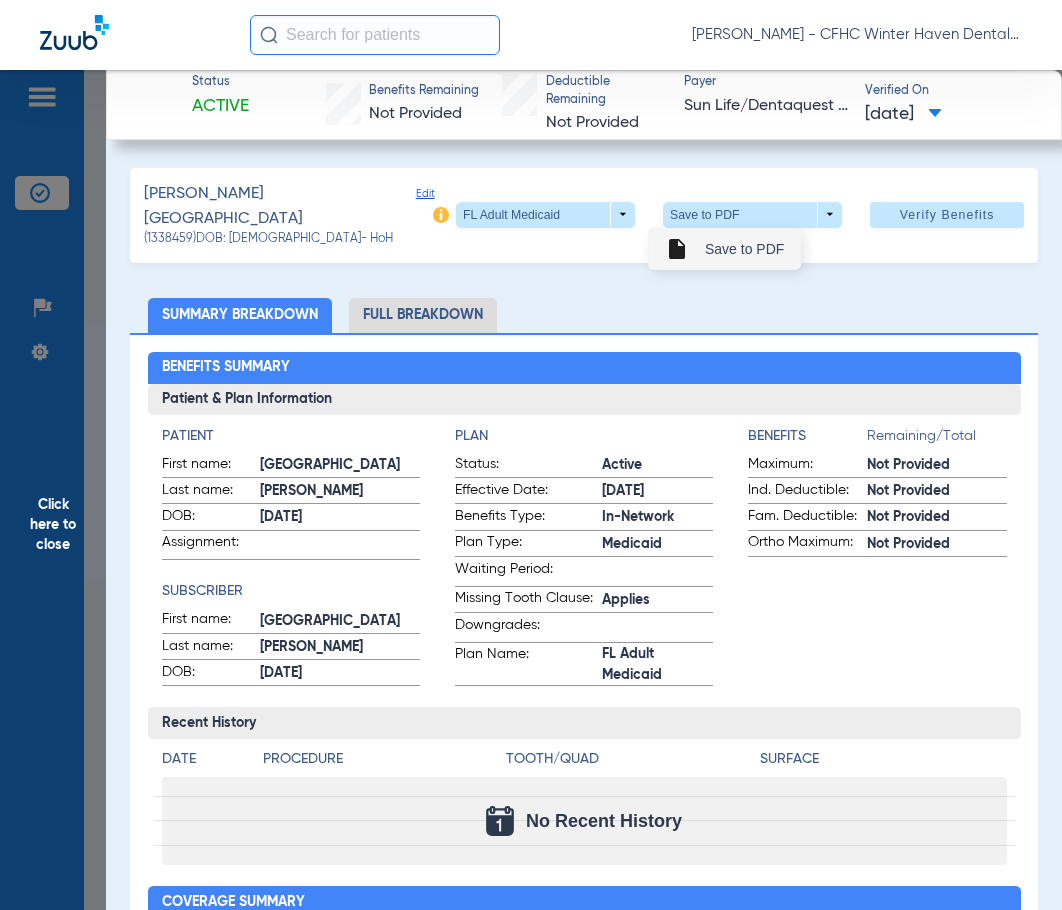 click on "insert_drive_file  Save to PDF" at bounding box center (724, 249) 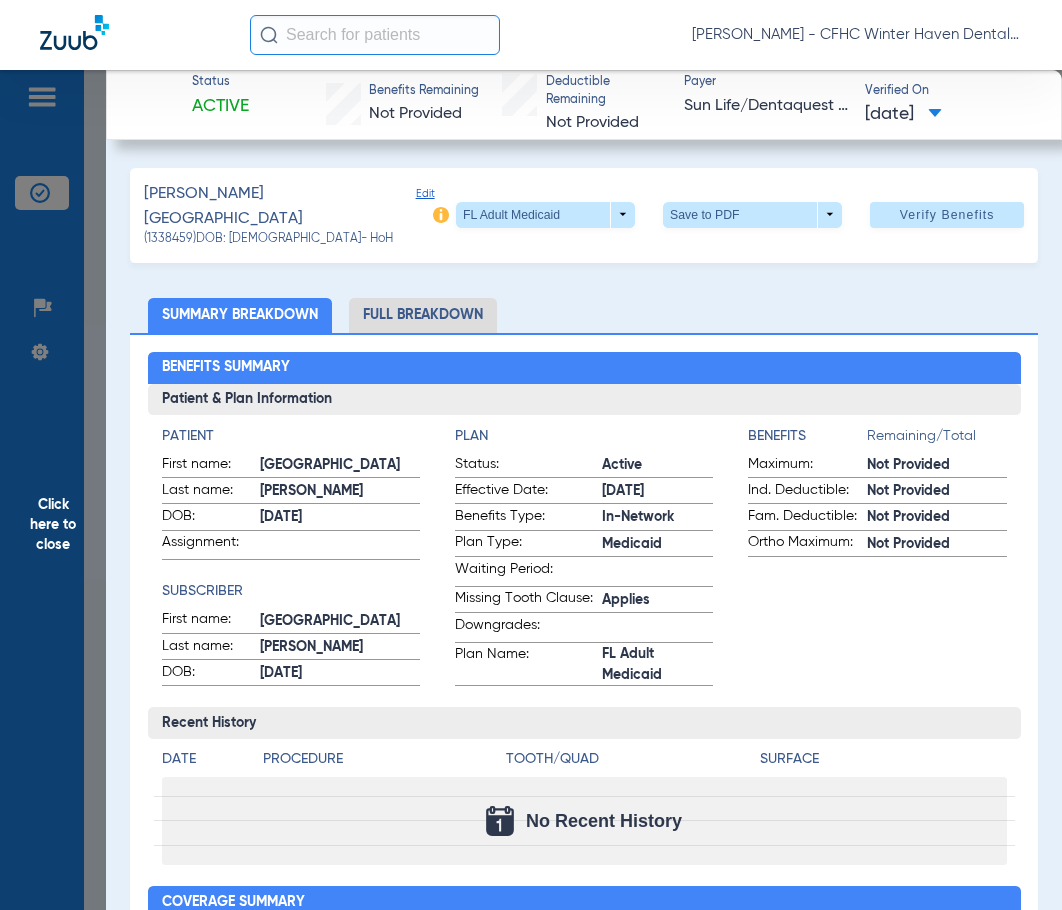 click on "Click here to close" 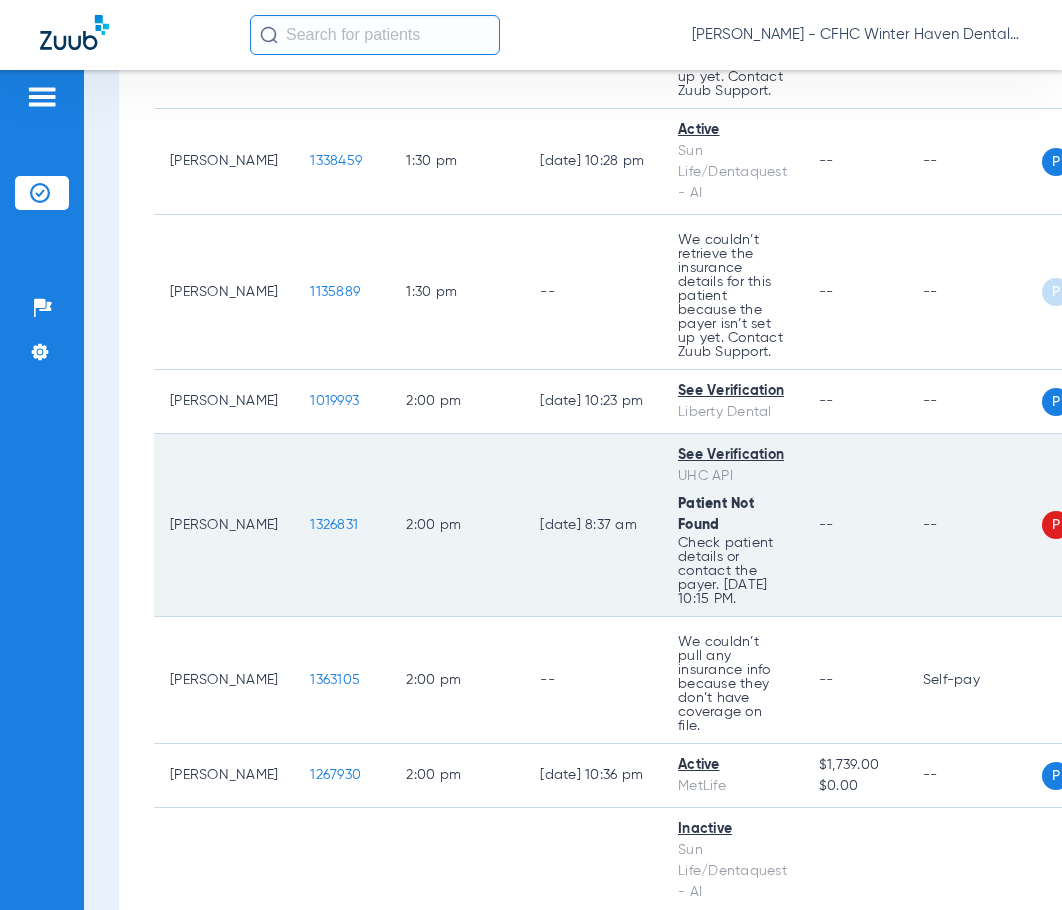 scroll, scrollTop: 3600, scrollLeft: 0, axis: vertical 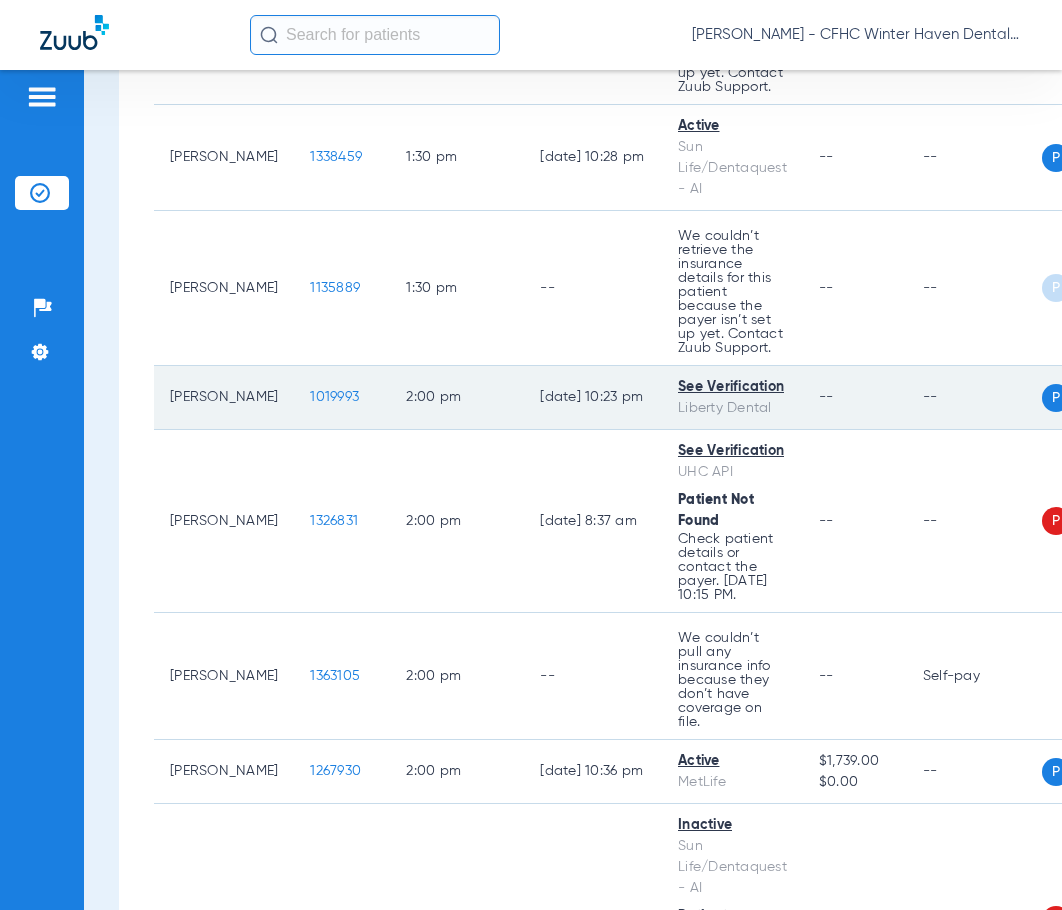 click on "1019993" 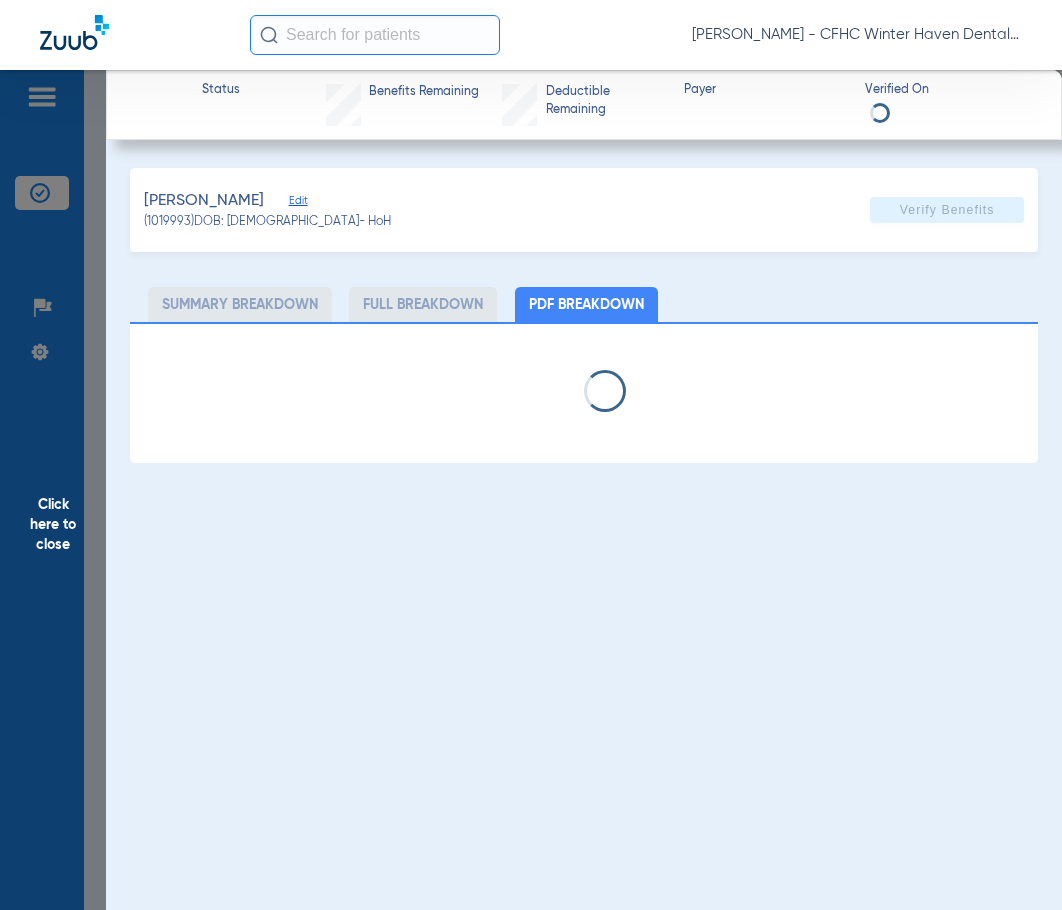 select on "page-width" 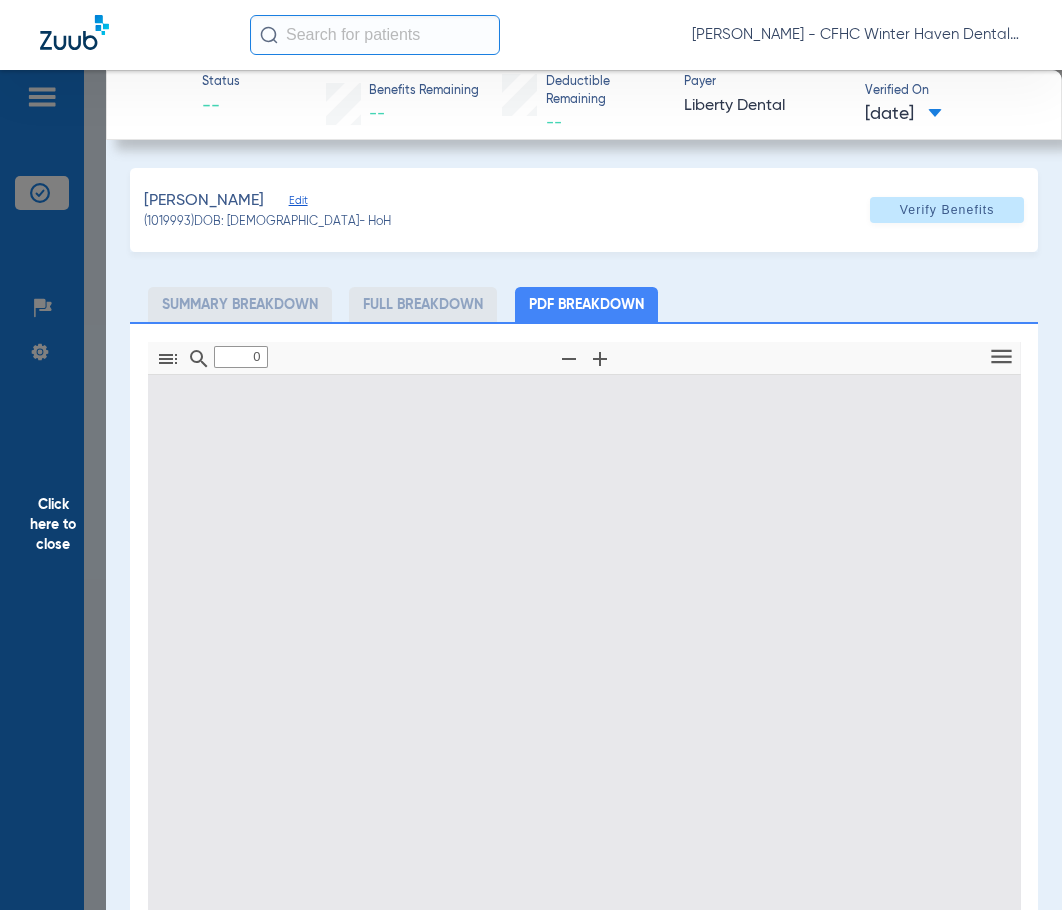 type on "1" 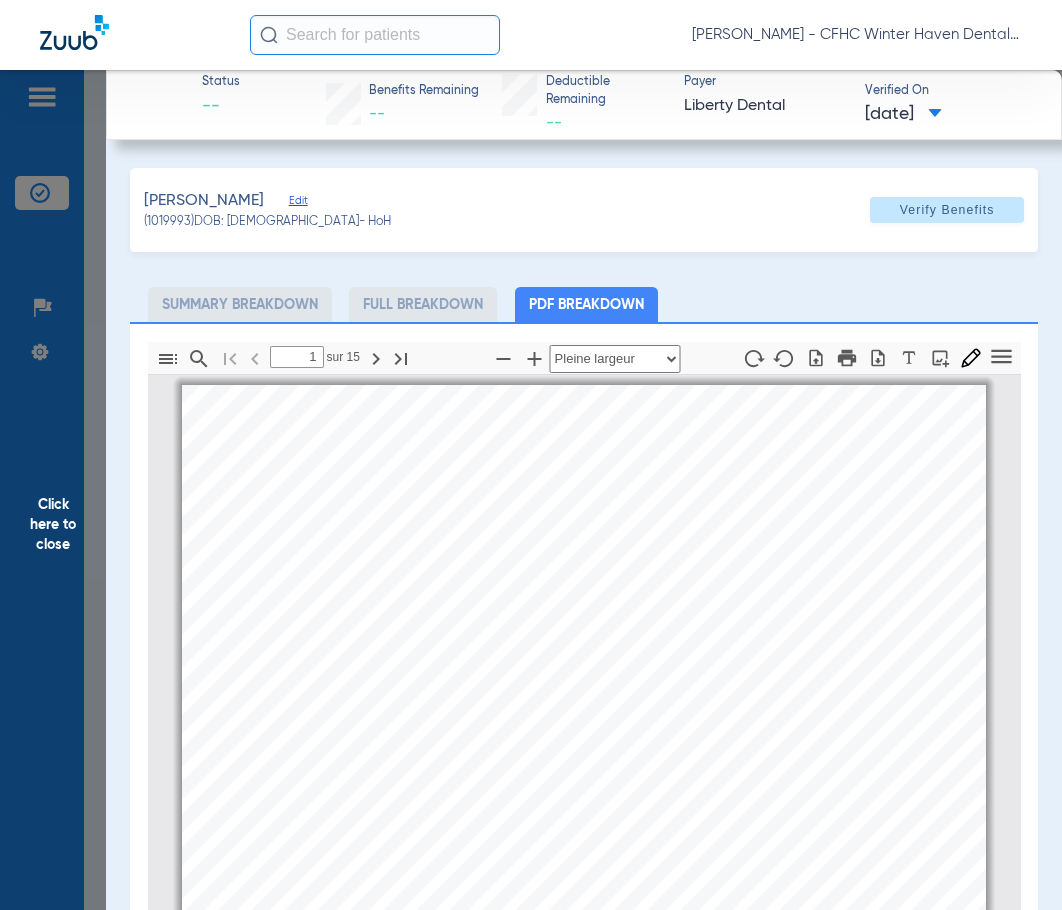 scroll, scrollTop: 10, scrollLeft: 0, axis: vertical 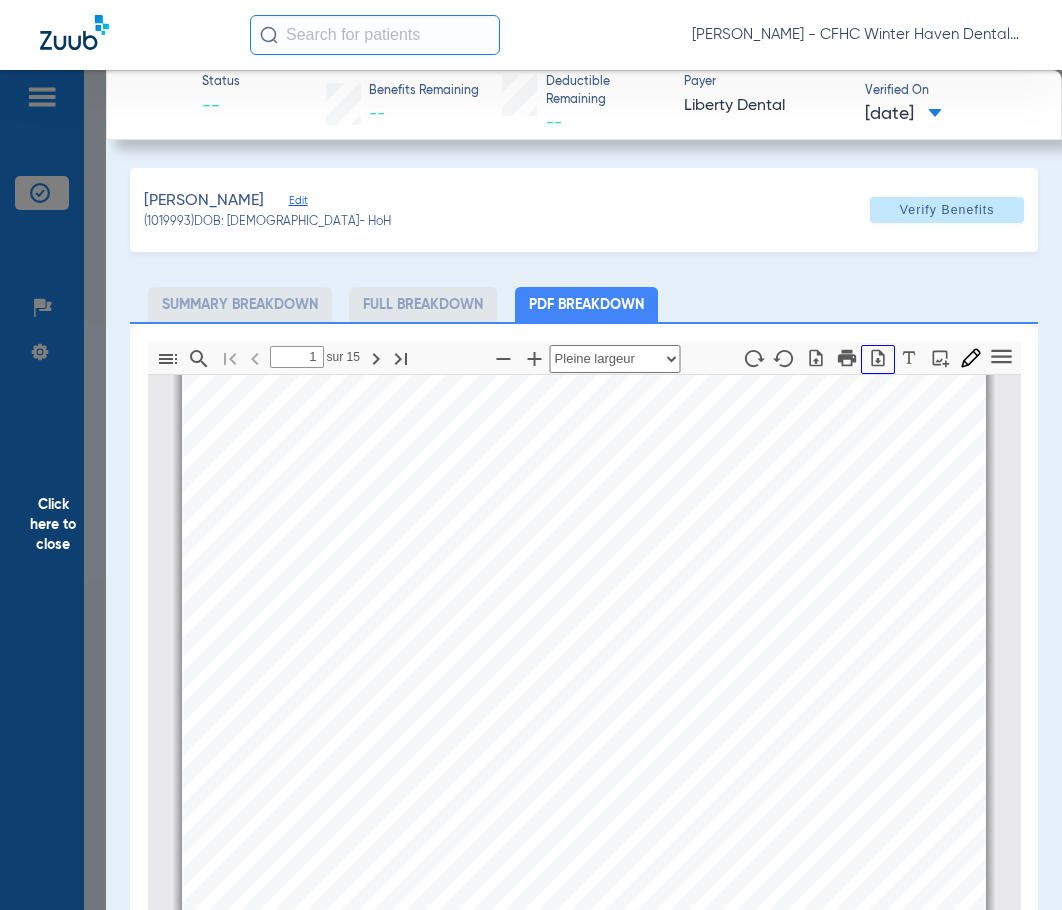 click 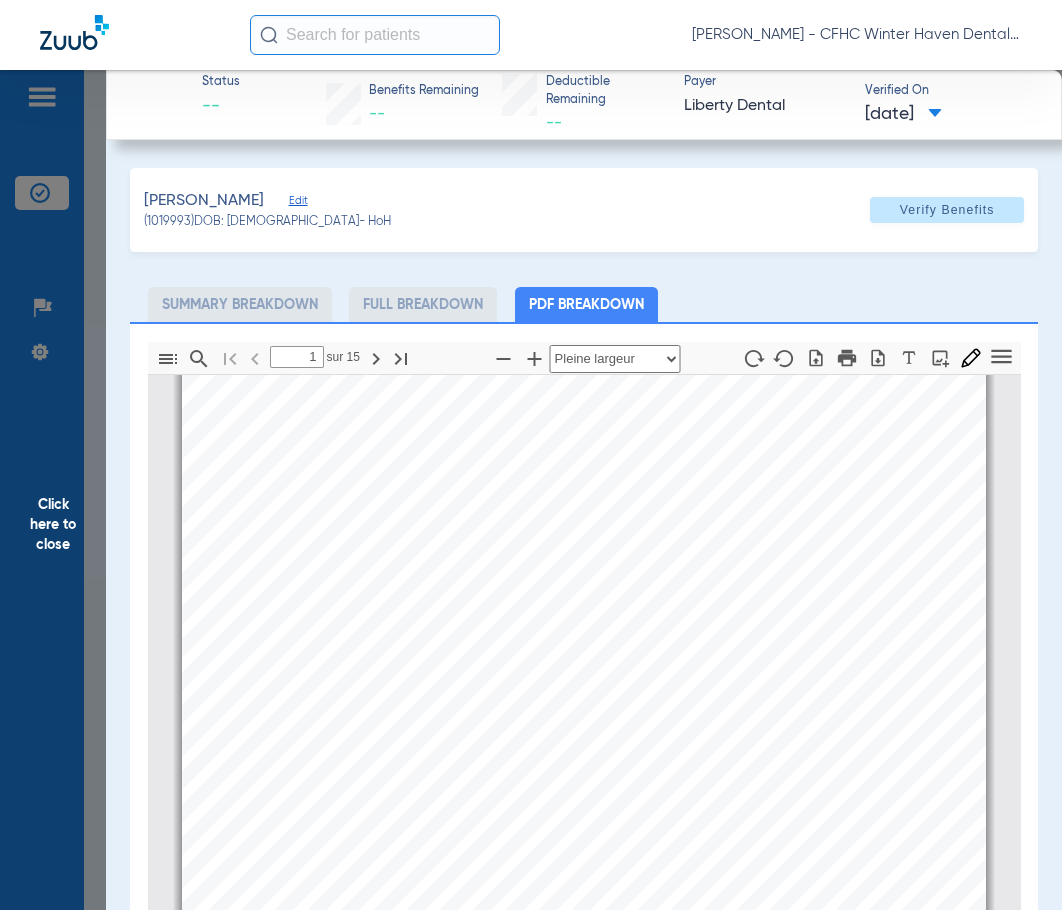 click on "Click here to close" 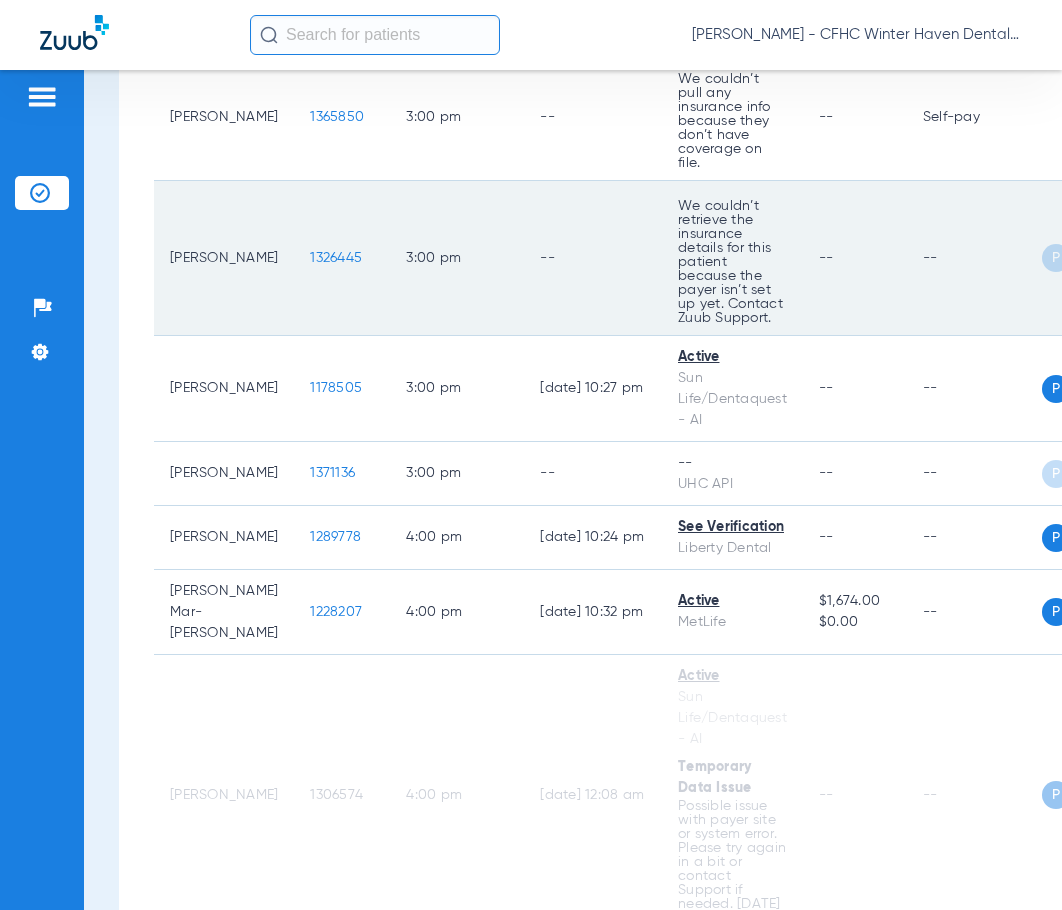 scroll, scrollTop: 4600, scrollLeft: 0, axis: vertical 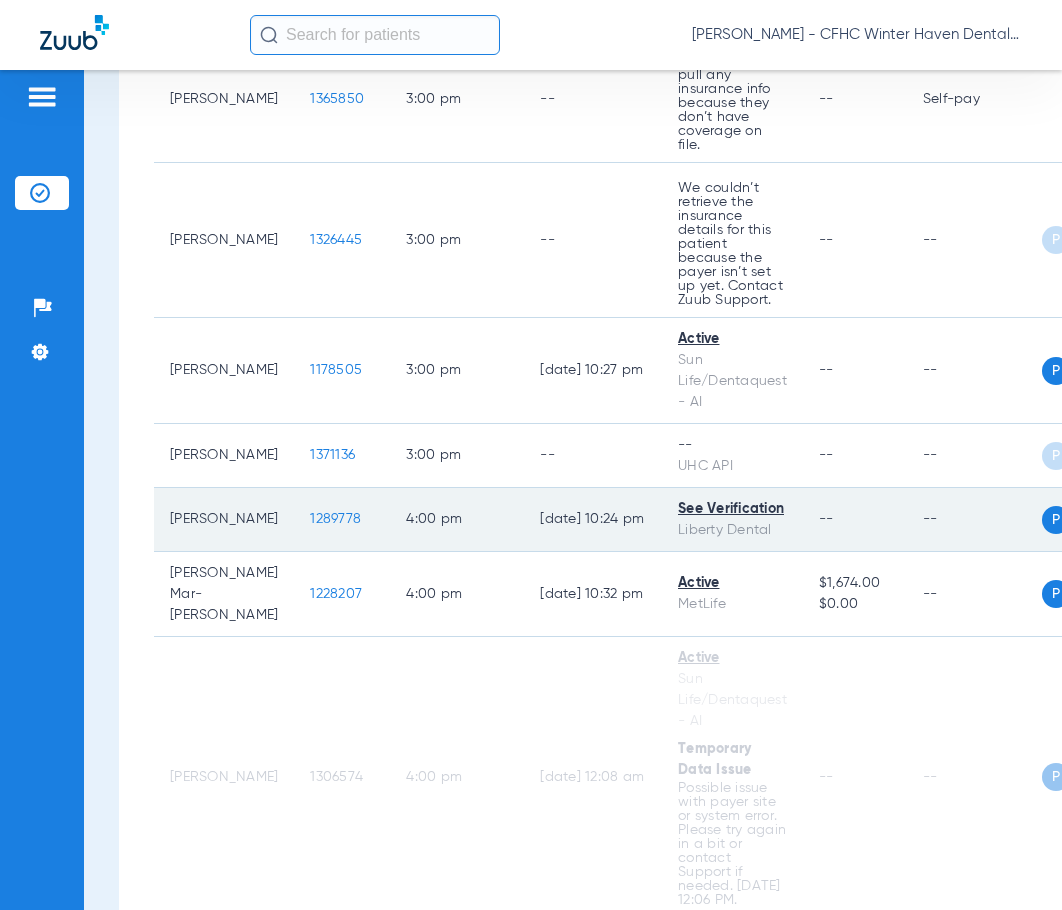 click on "1289778" 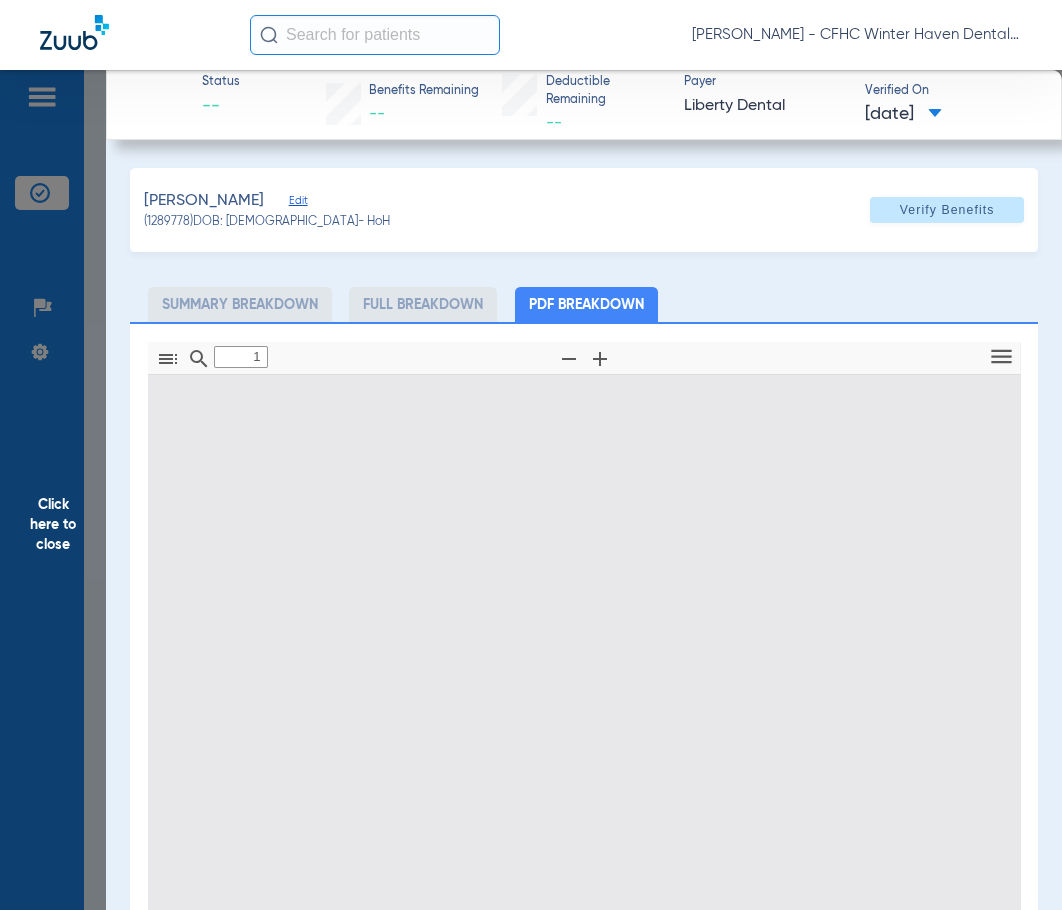 type on "0" 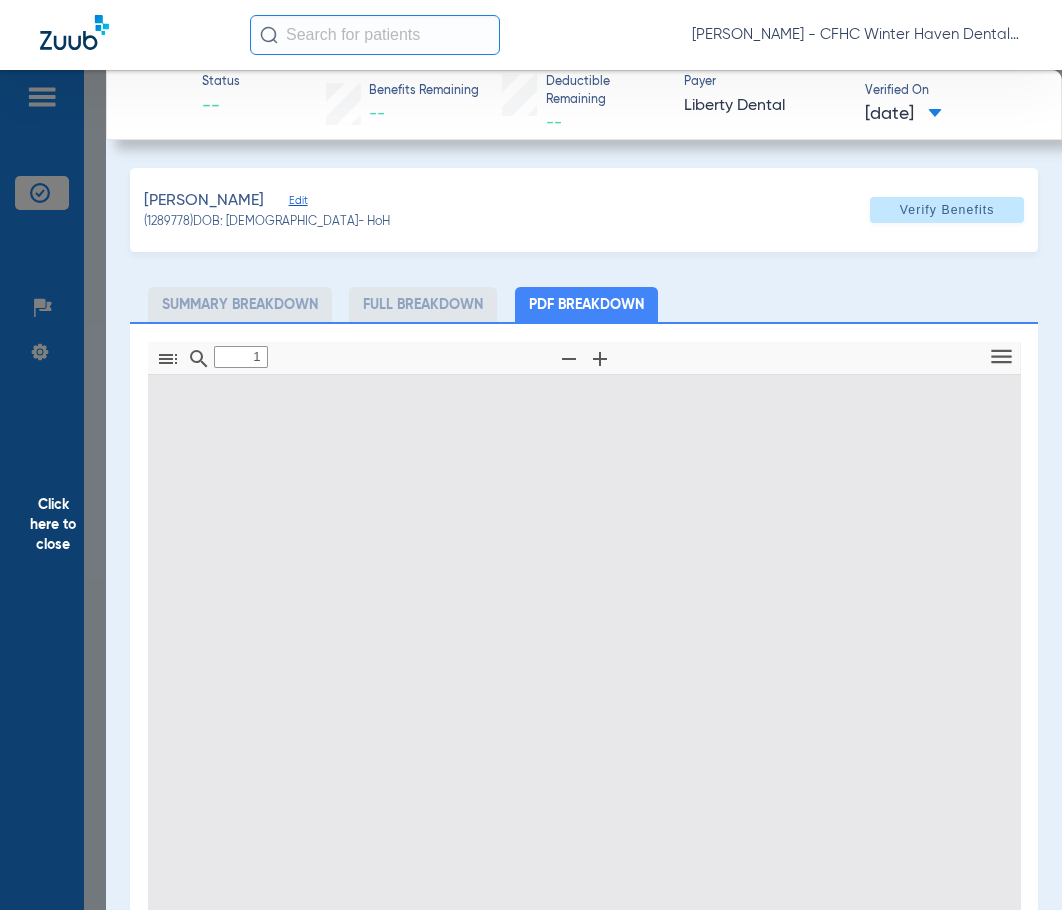 select on "page-width" 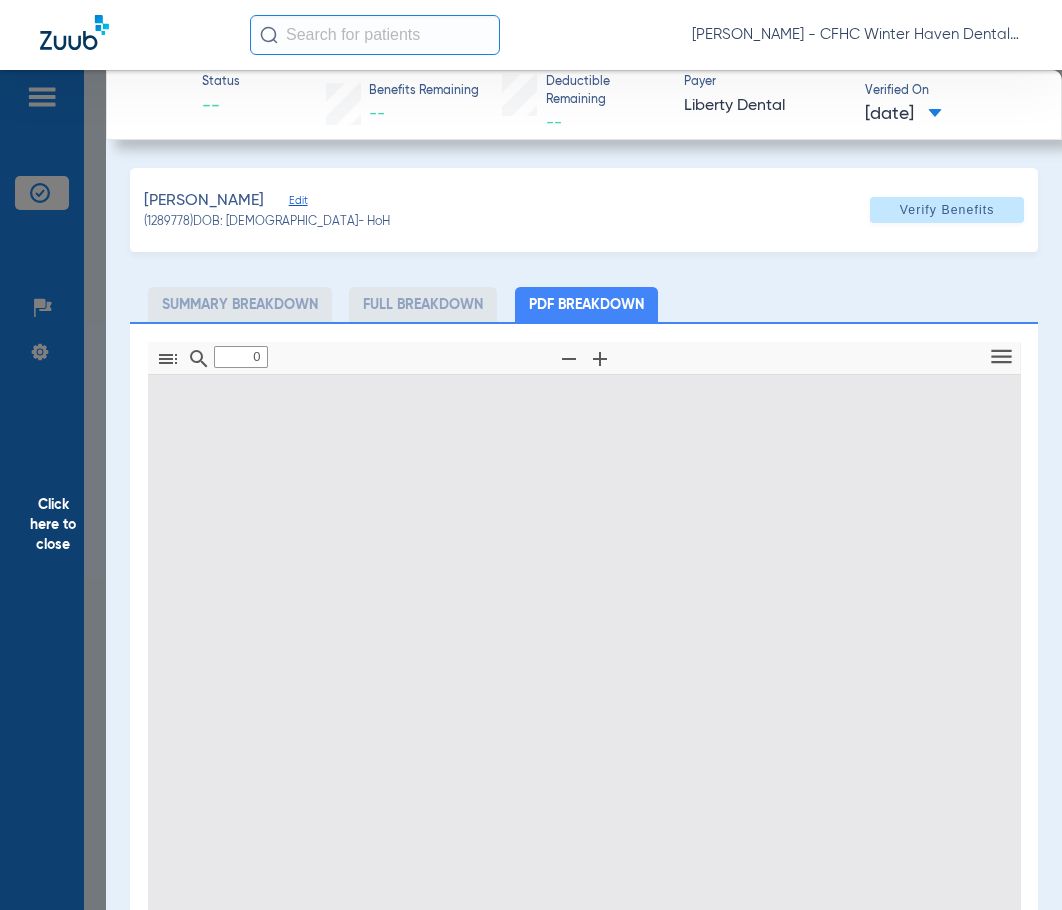 type on "1" 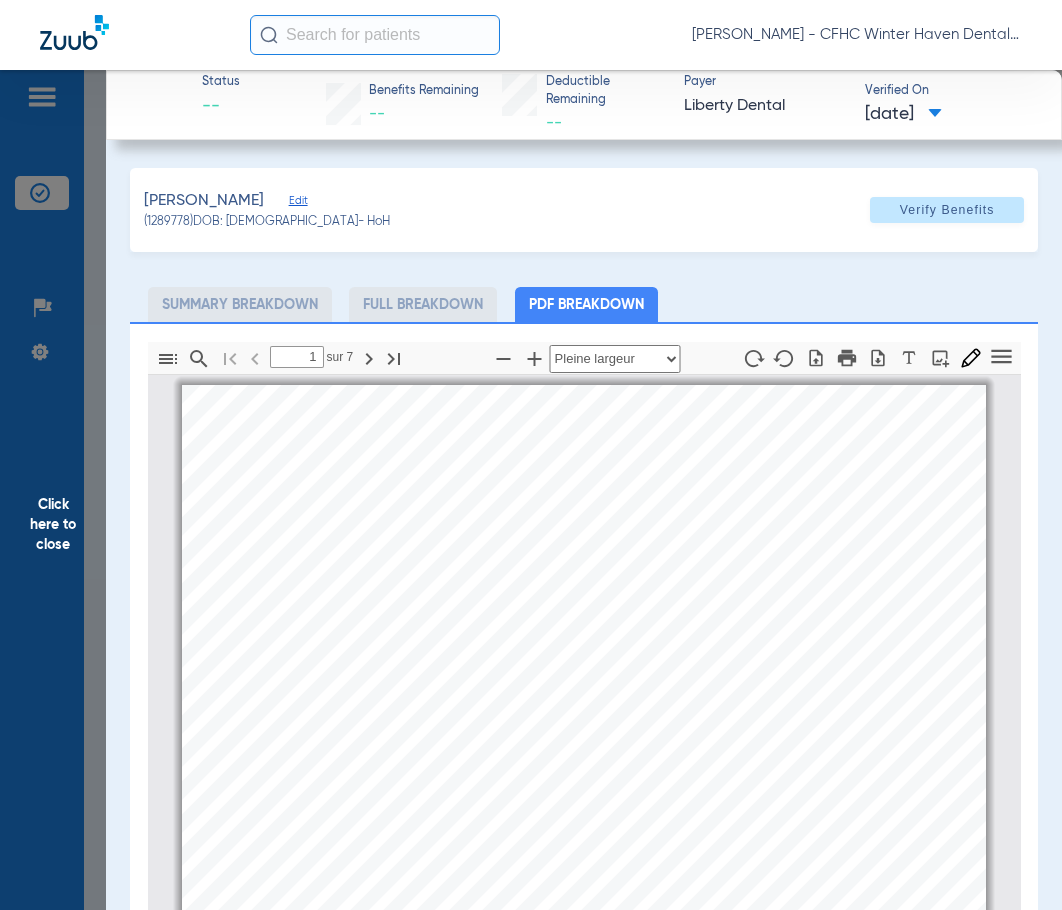scroll, scrollTop: 10, scrollLeft: 0, axis: vertical 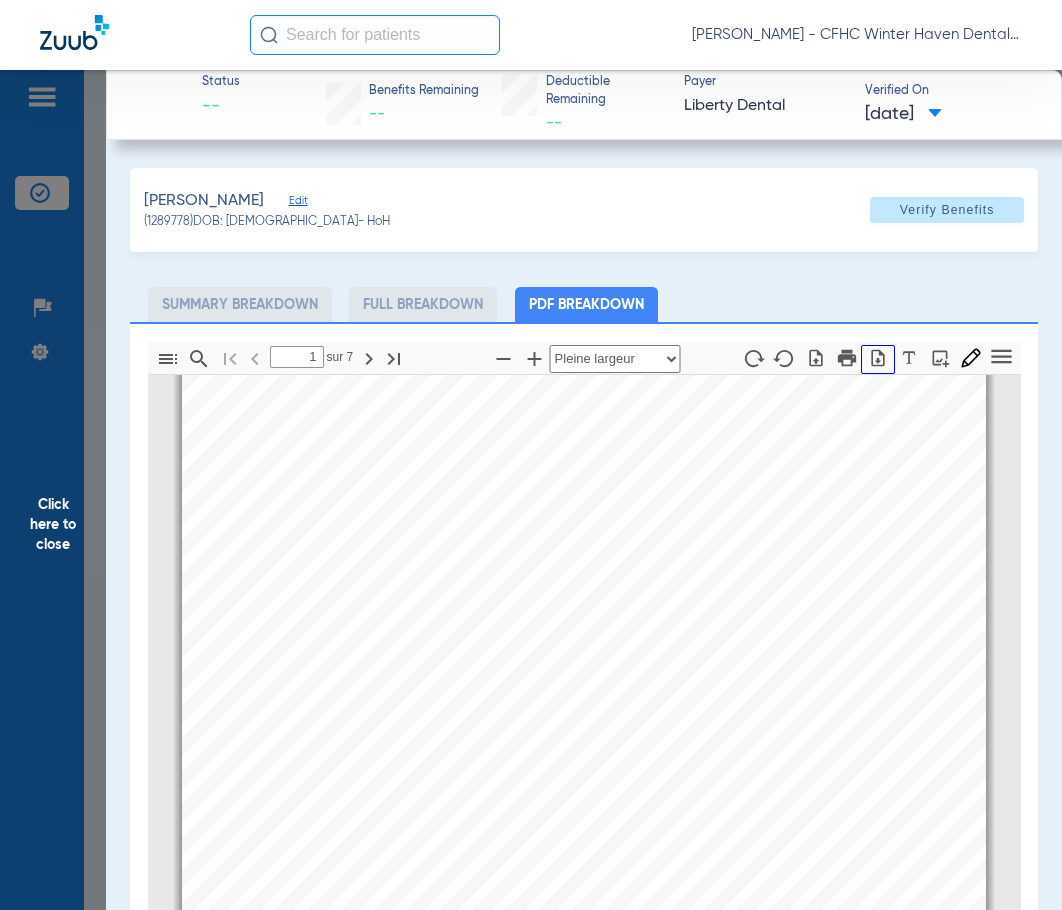 click at bounding box center (878, 359) 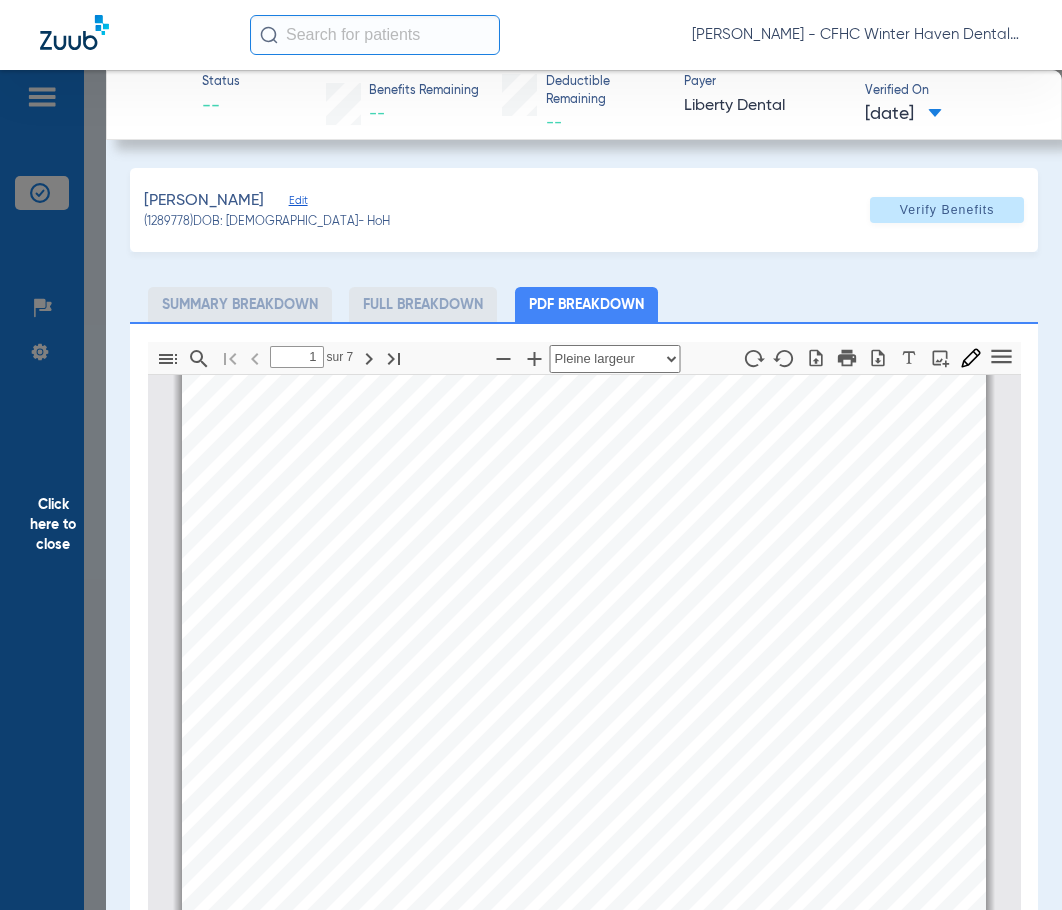 click on "Click here to close" 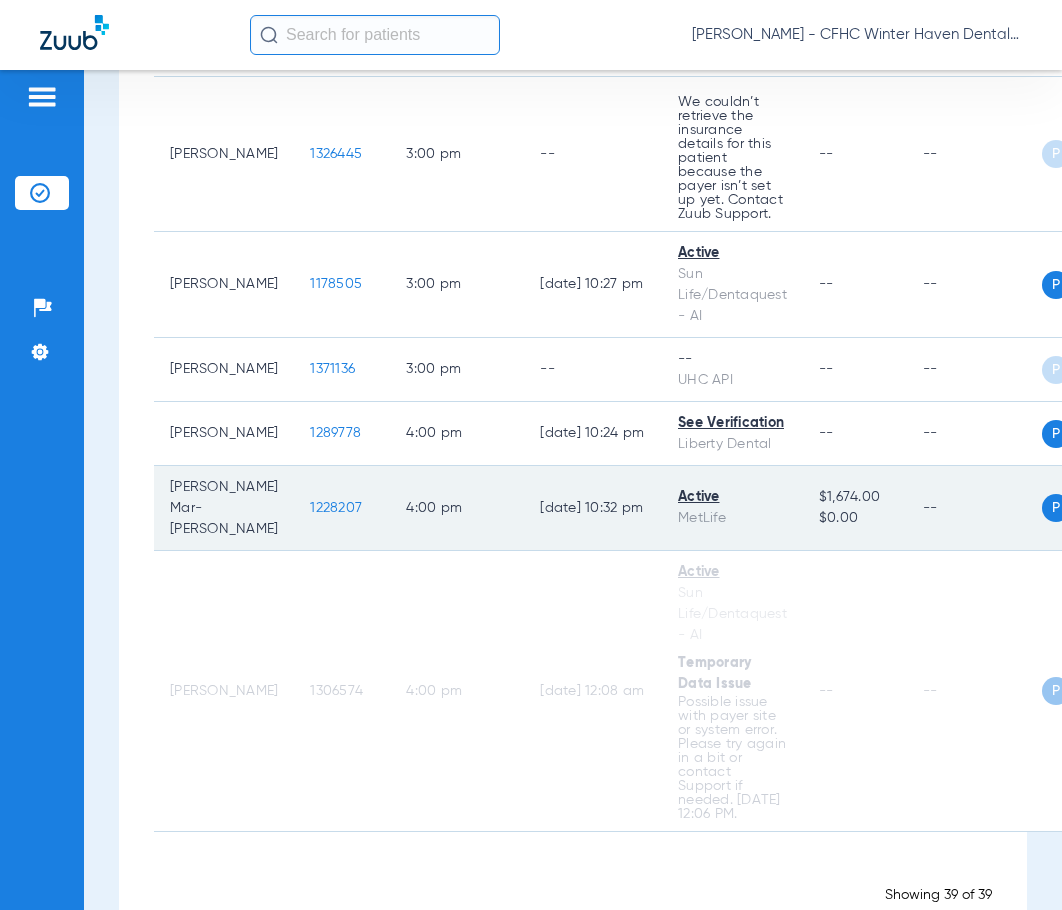 scroll, scrollTop: 4687, scrollLeft: 0, axis: vertical 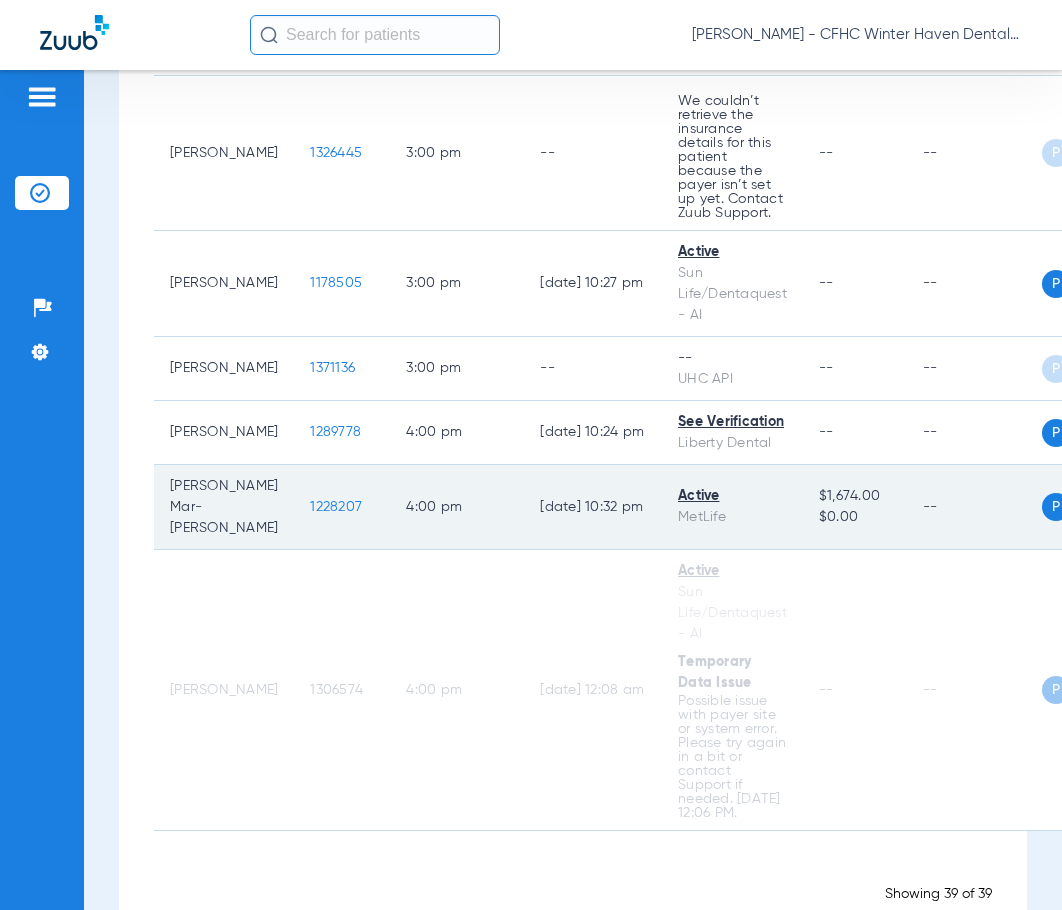 click on "1228207" 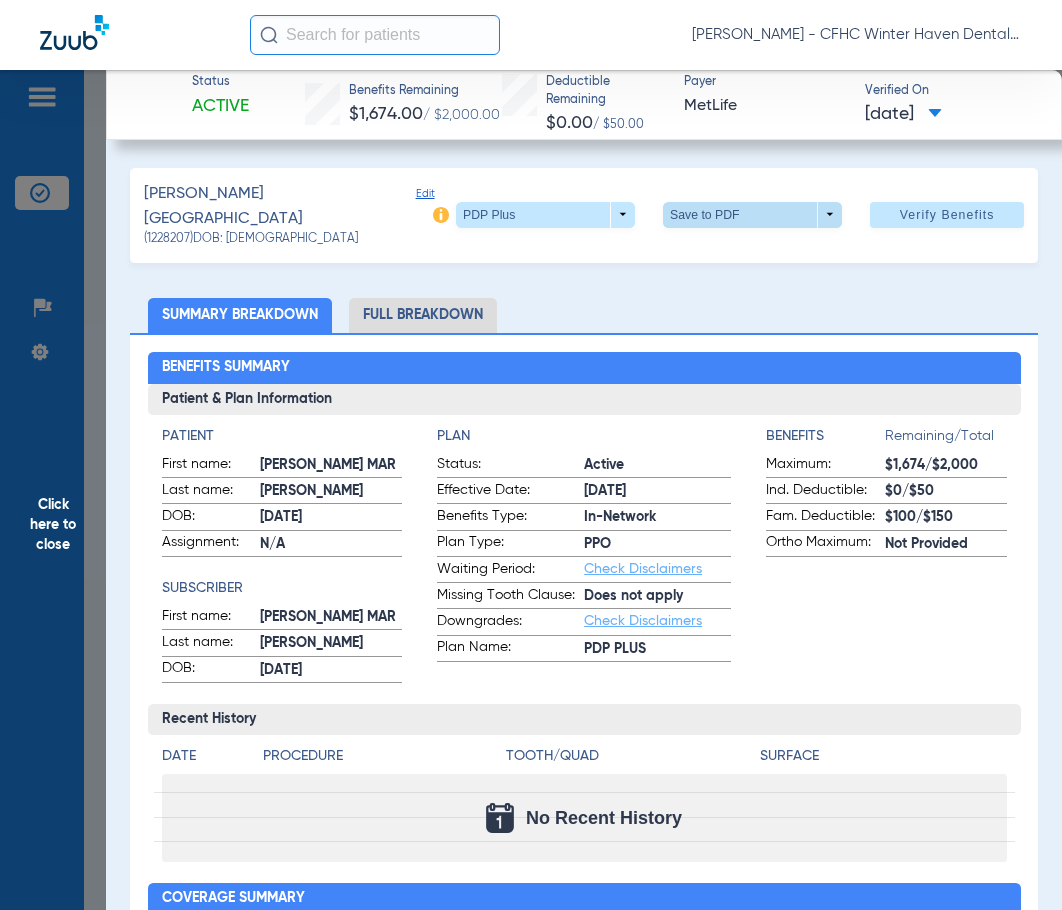 click 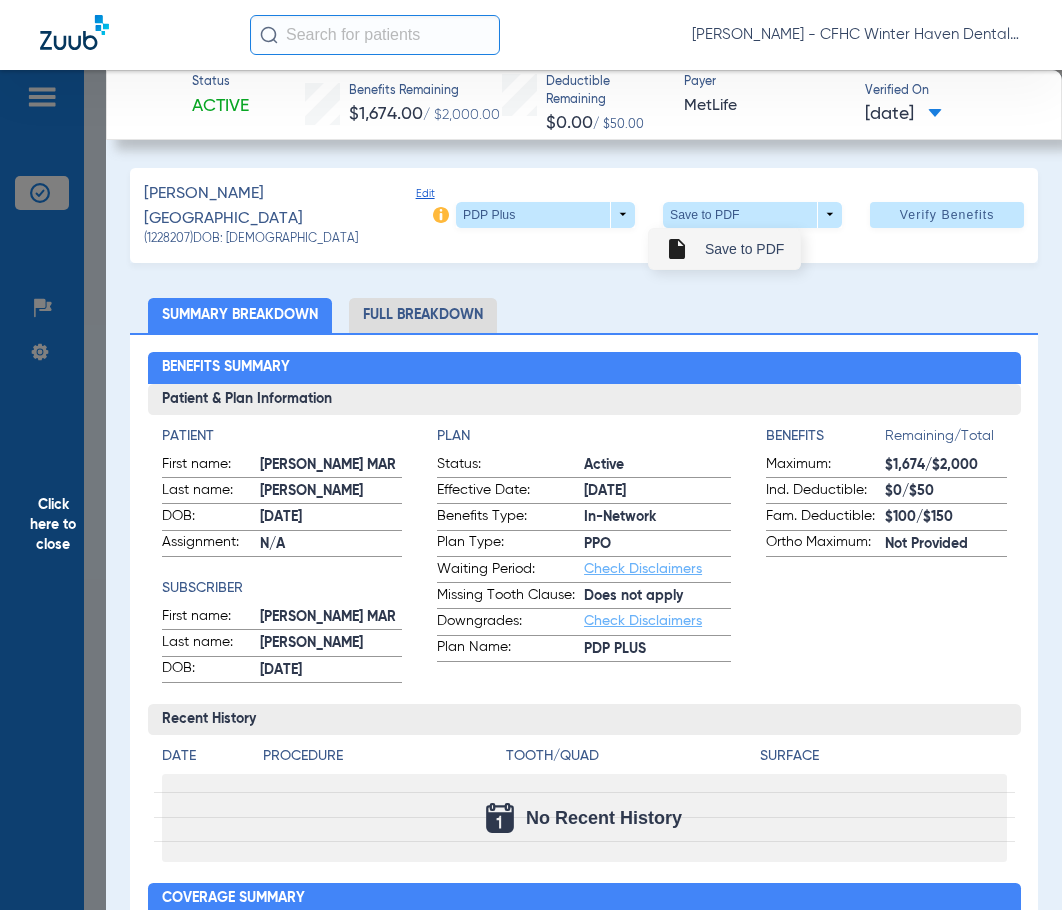click on "insert_drive_file  Save to PDF" at bounding box center (724, 249) 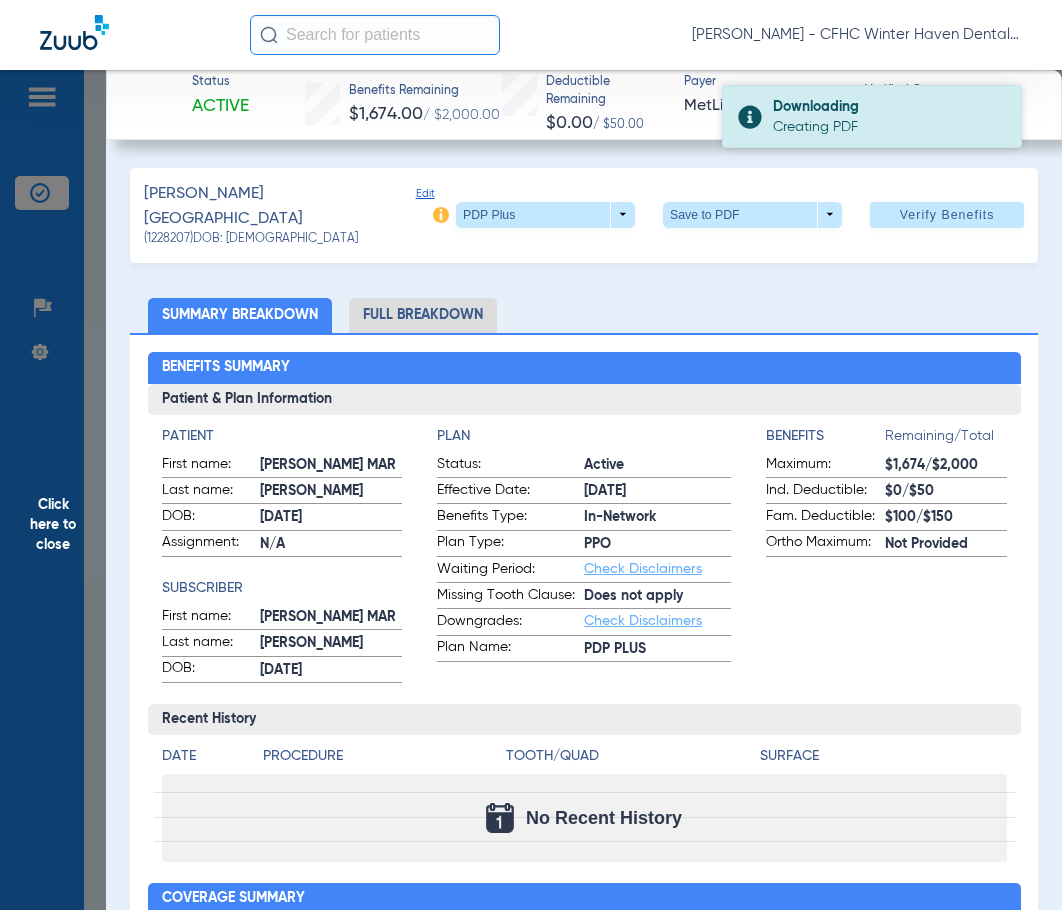 scroll, scrollTop: 4800, scrollLeft: 0, axis: vertical 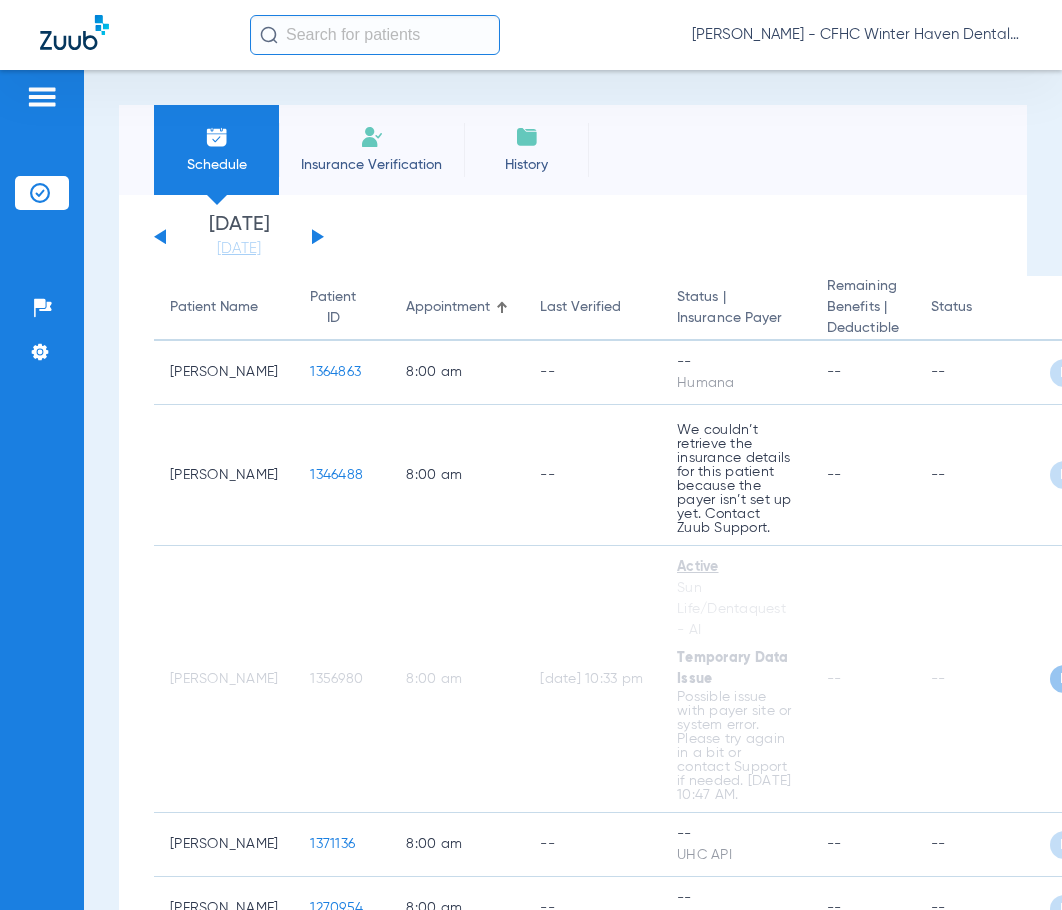 click 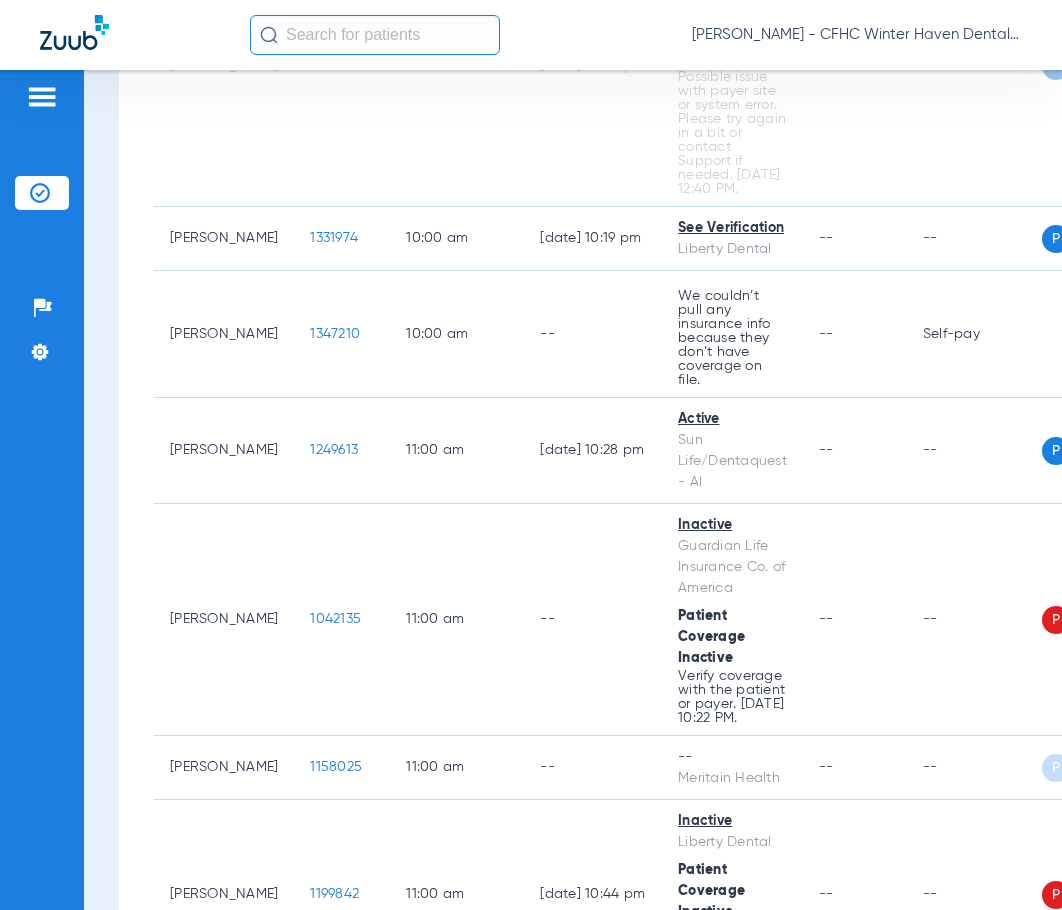 scroll, scrollTop: 2300, scrollLeft: 0, axis: vertical 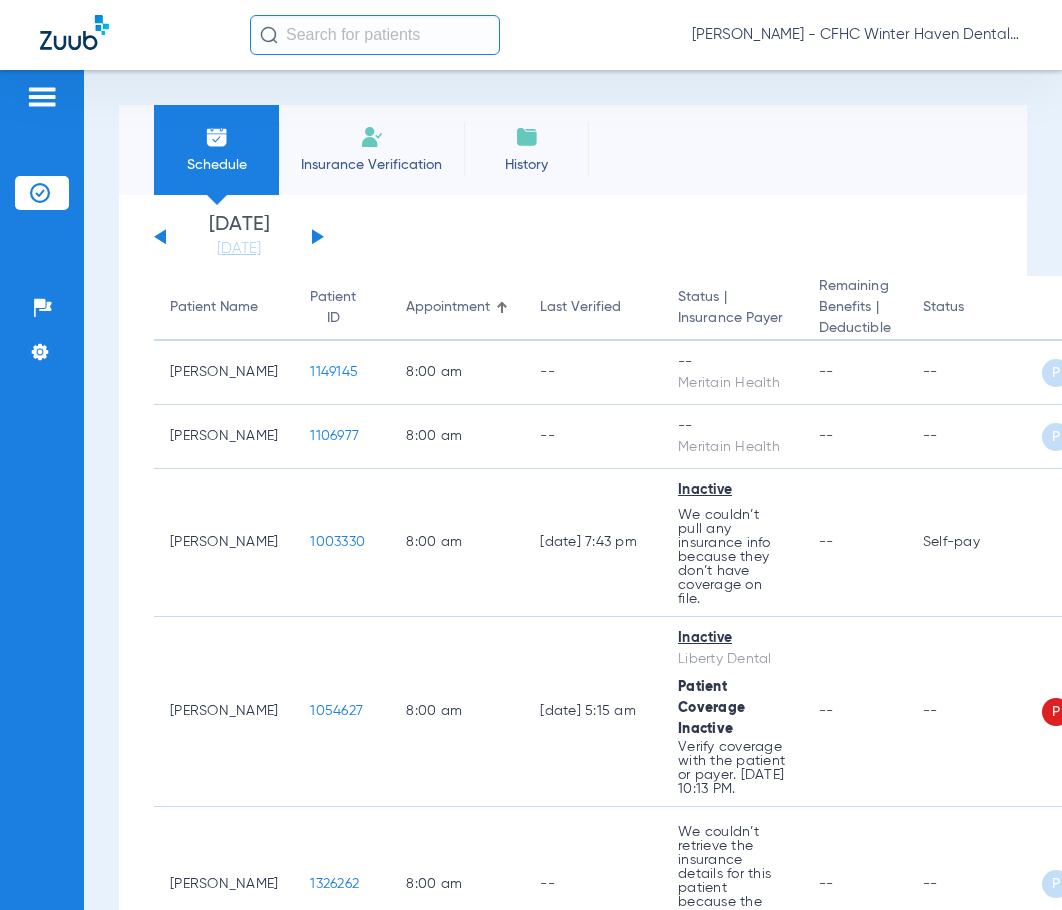 click on "[DATE]   [DATE]   [DATE]   [DATE]   [DATE]   [DATE]   [DATE]   [DATE]   [DATE]   [DATE]   [DATE]   [DATE]   [DATE]   [DATE]   [DATE]   [DATE]   [DATE]   [DATE]   [DATE]   [DATE]   [DATE]   [DATE]   [DATE]   [DATE]   [DATE]   [DATE]   [DATE]   [DATE]   [DATE]   [DATE]   [DATE]   [DATE]   [DATE]   [DATE]   [DATE]   [DATE]   [DATE]   [DATE]   [DATE]   [DATE]   [DATE]   [DATE]   [DATE]   [DATE]" 